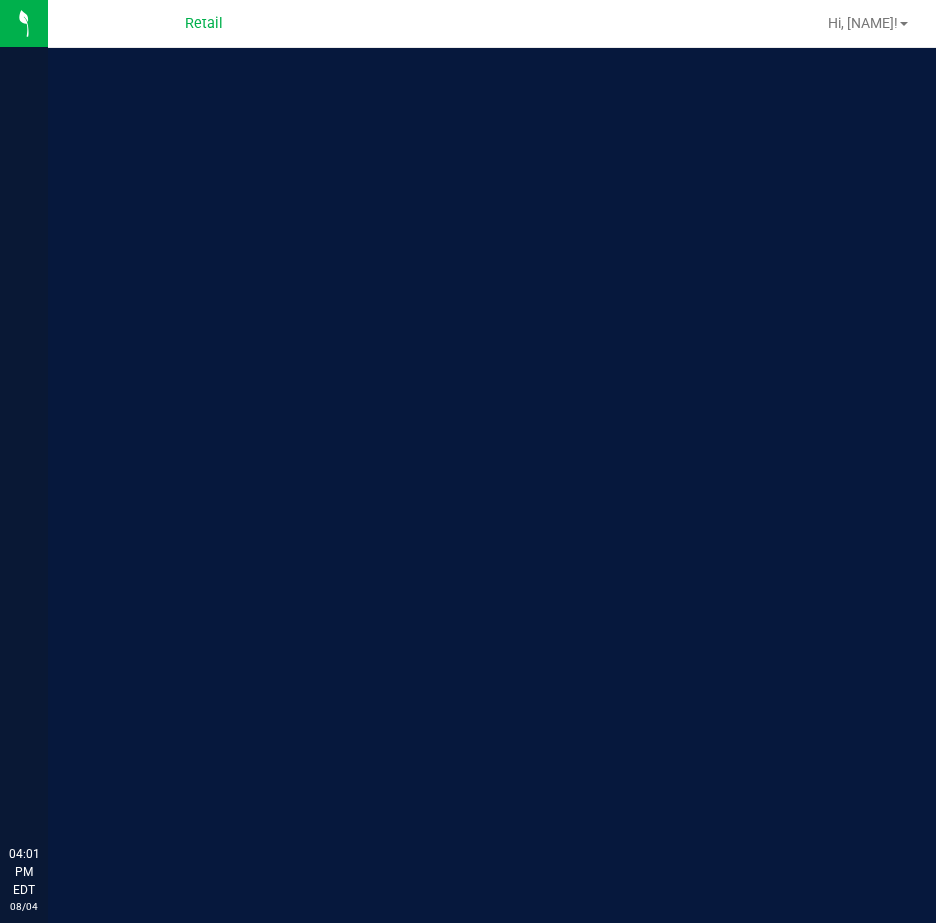 scroll, scrollTop: 0, scrollLeft: 0, axis: both 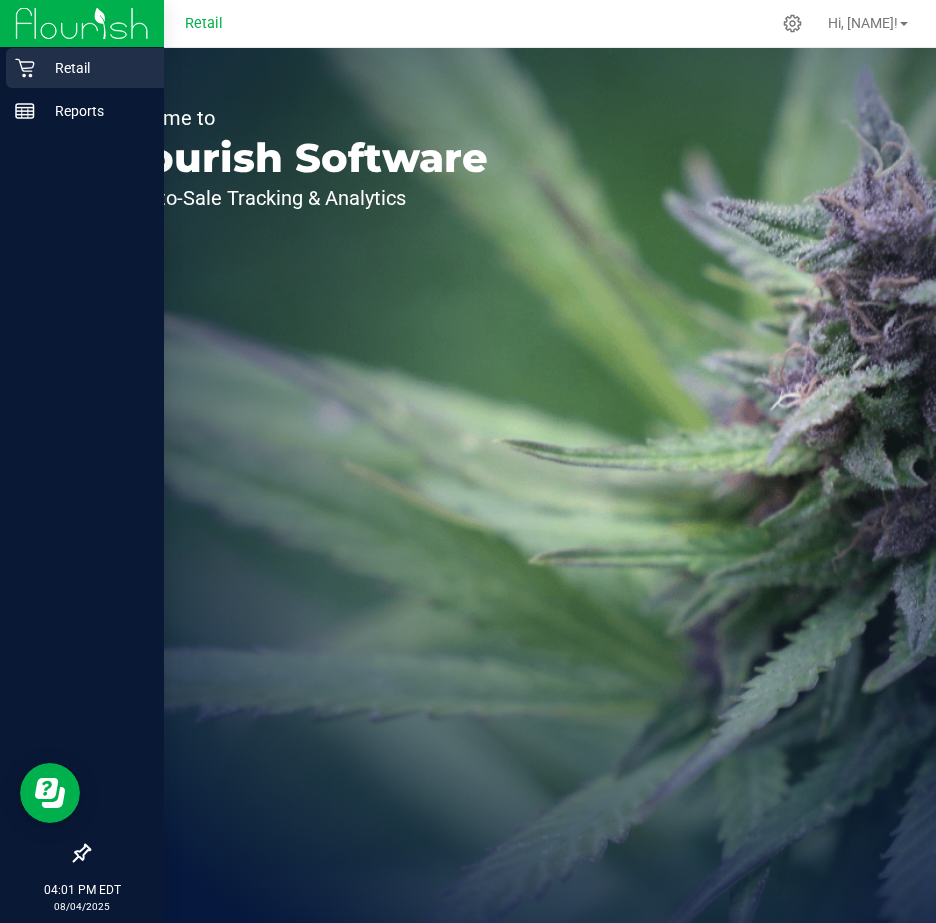 click on "Retail" at bounding box center (95, 68) 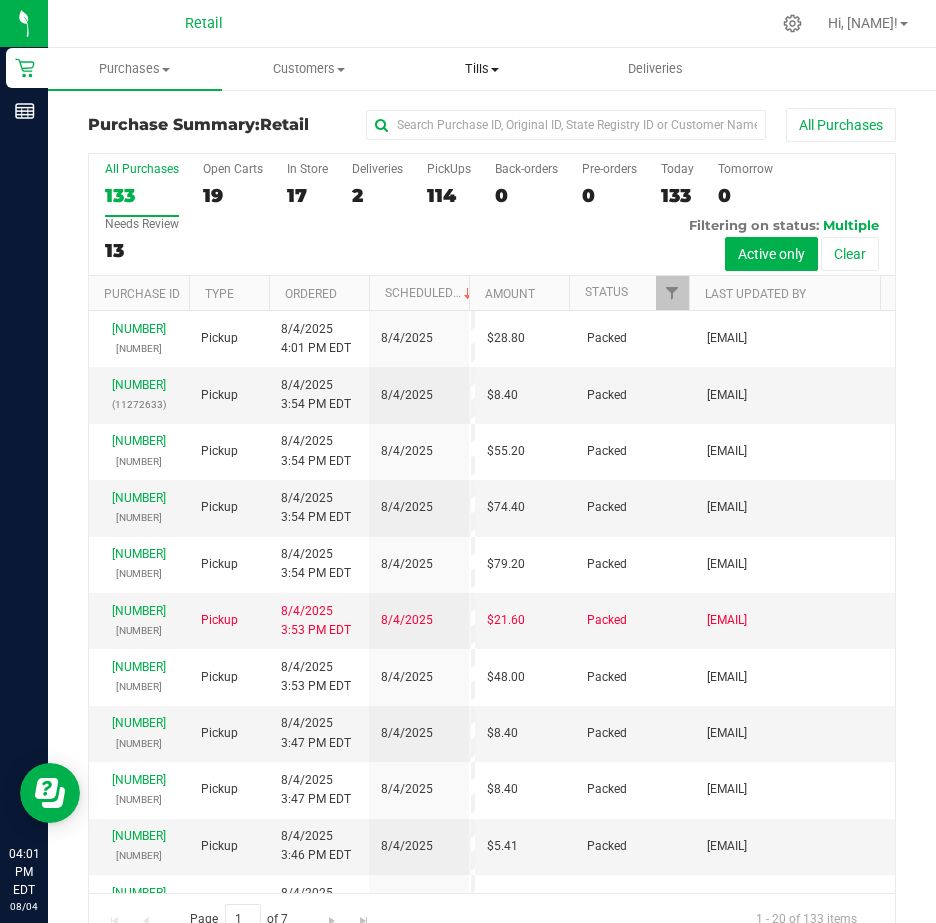 click on "Tills" at bounding box center [482, 69] 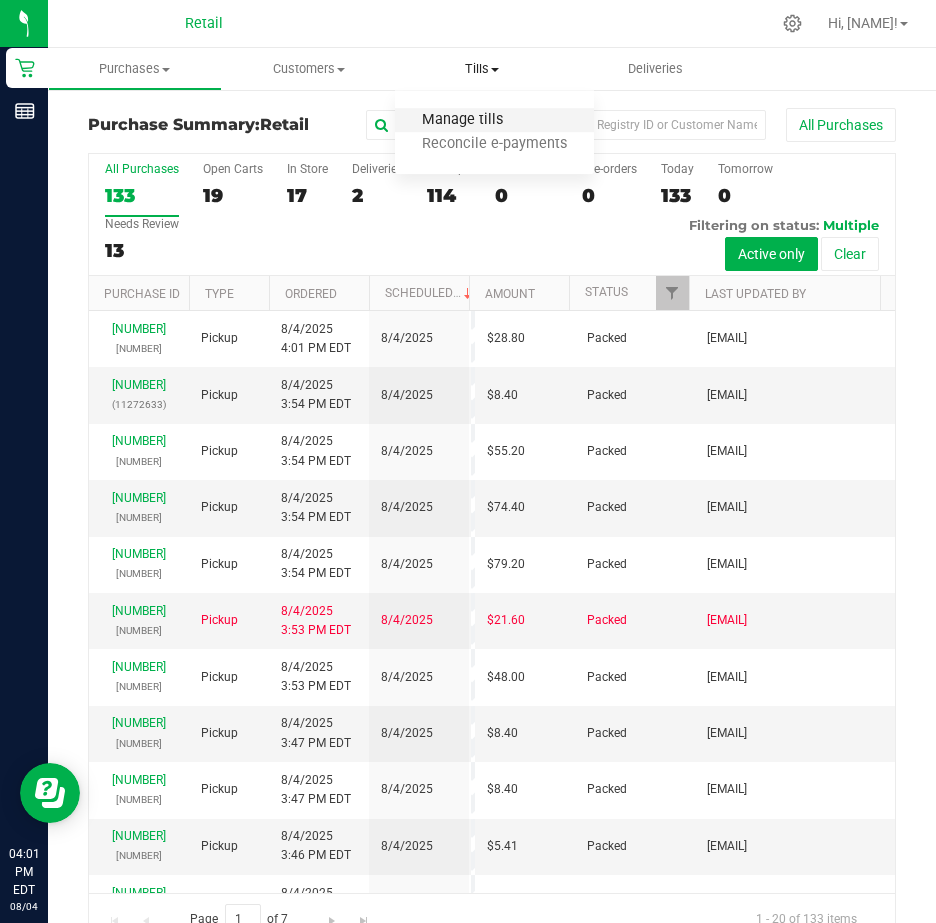 click on "Manage tills" at bounding box center [462, 120] 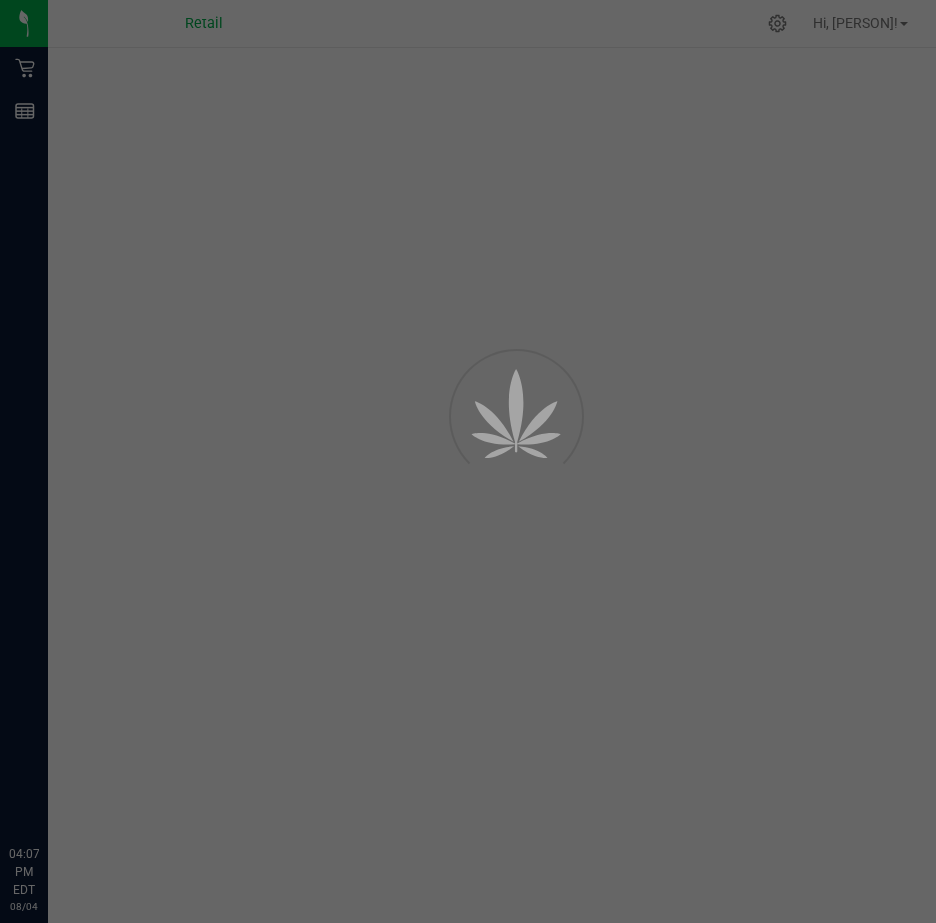 scroll, scrollTop: 0, scrollLeft: 0, axis: both 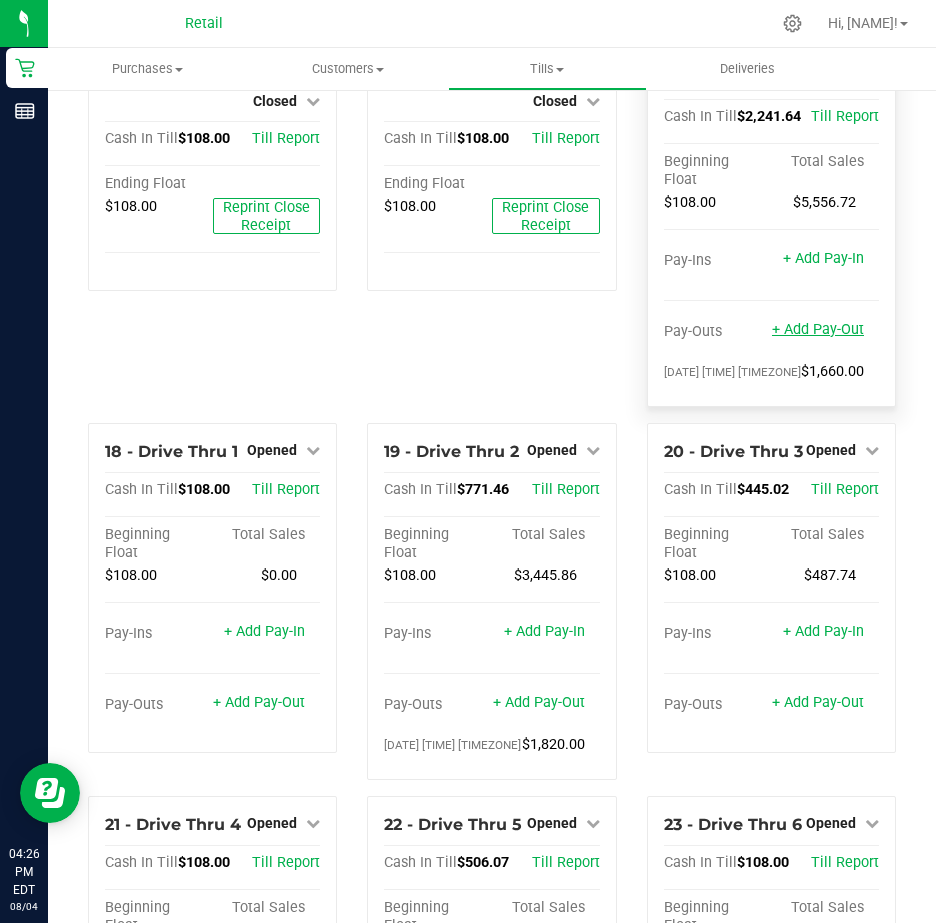click on "+ Add Pay-Out" at bounding box center (818, 329) 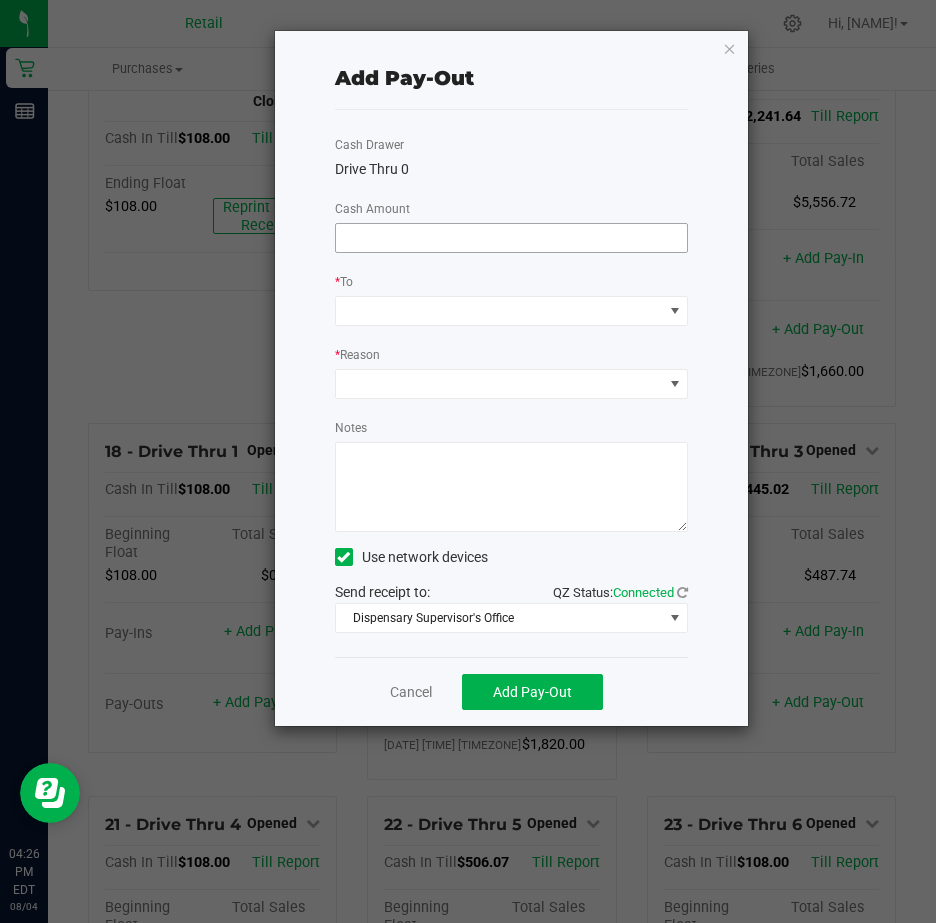 click at bounding box center [512, 238] 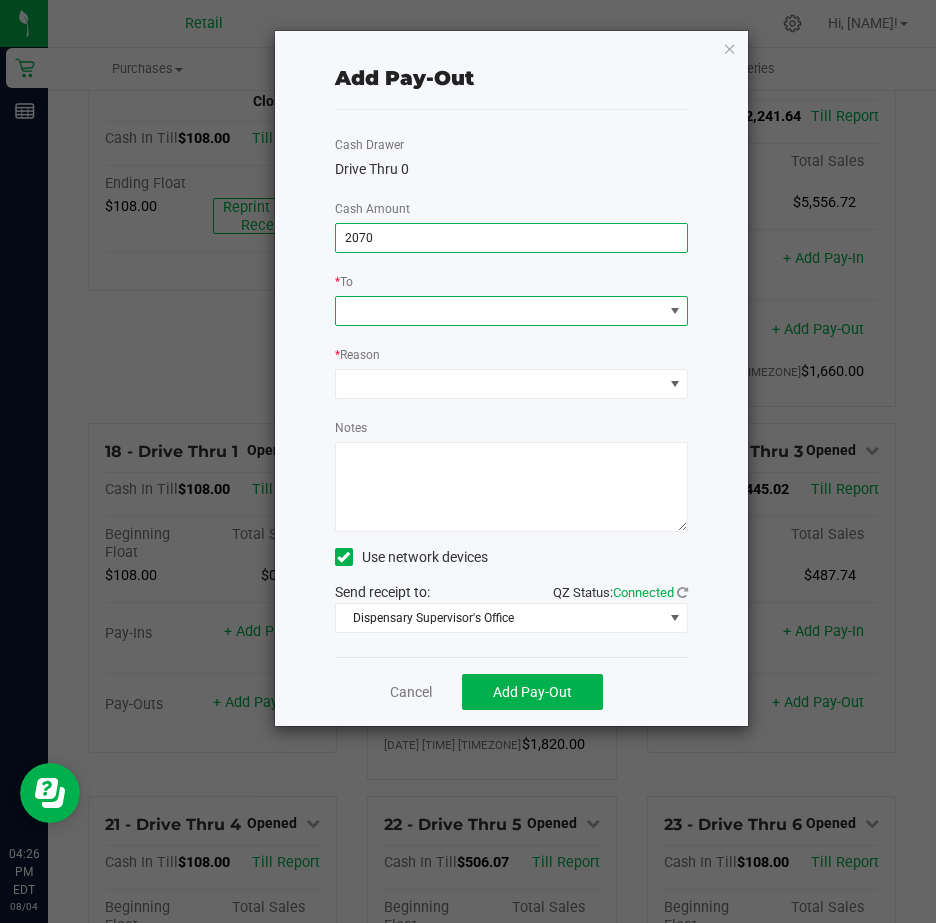 type on "$2,070.00" 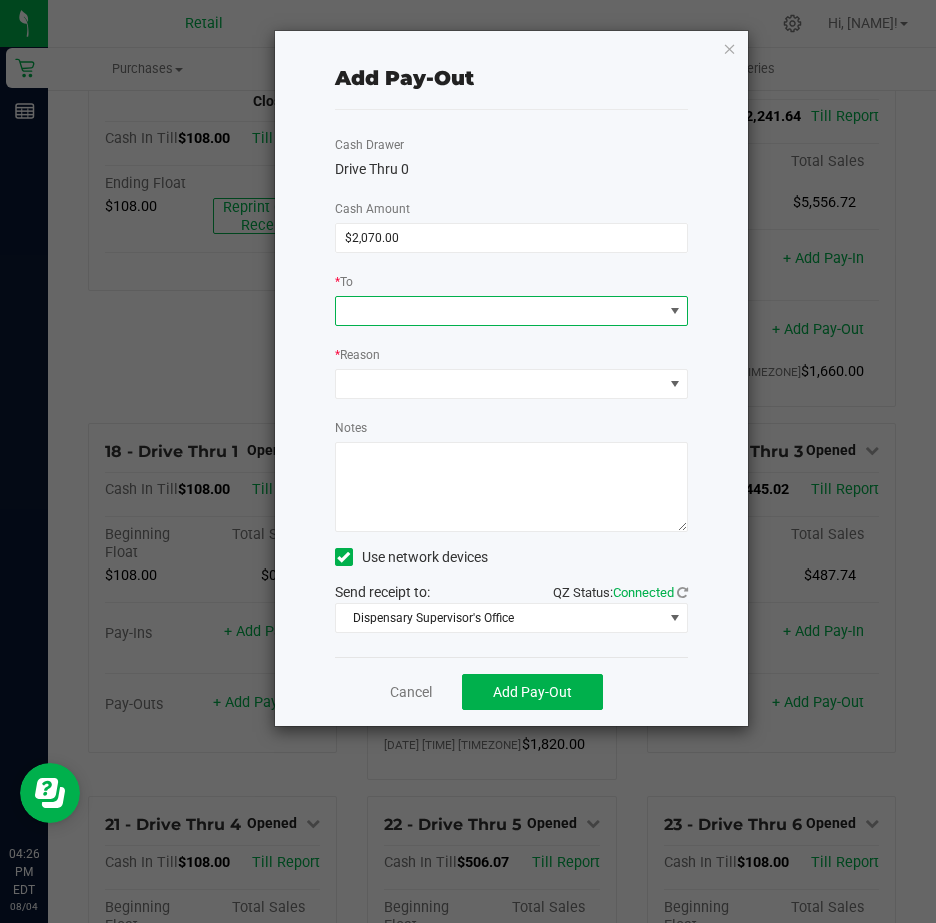 click at bounding box center [675, 311] 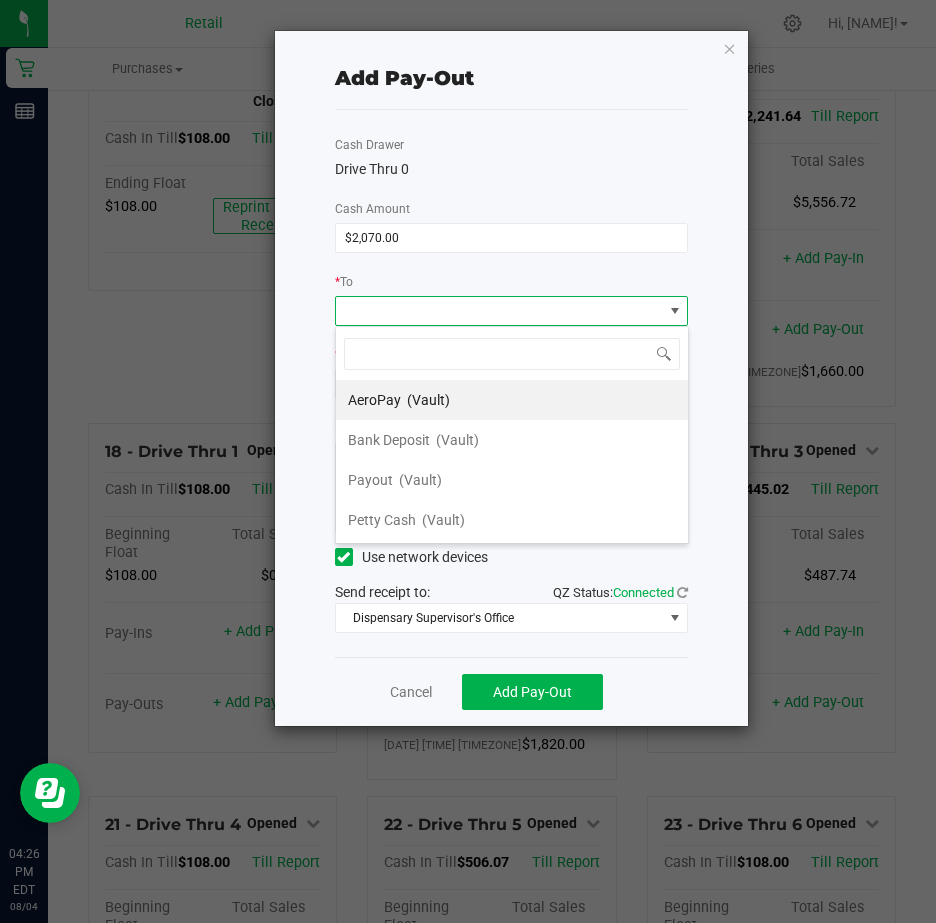 scroll, scrollTop: 99970, scrollLeft: 99646, axis: both 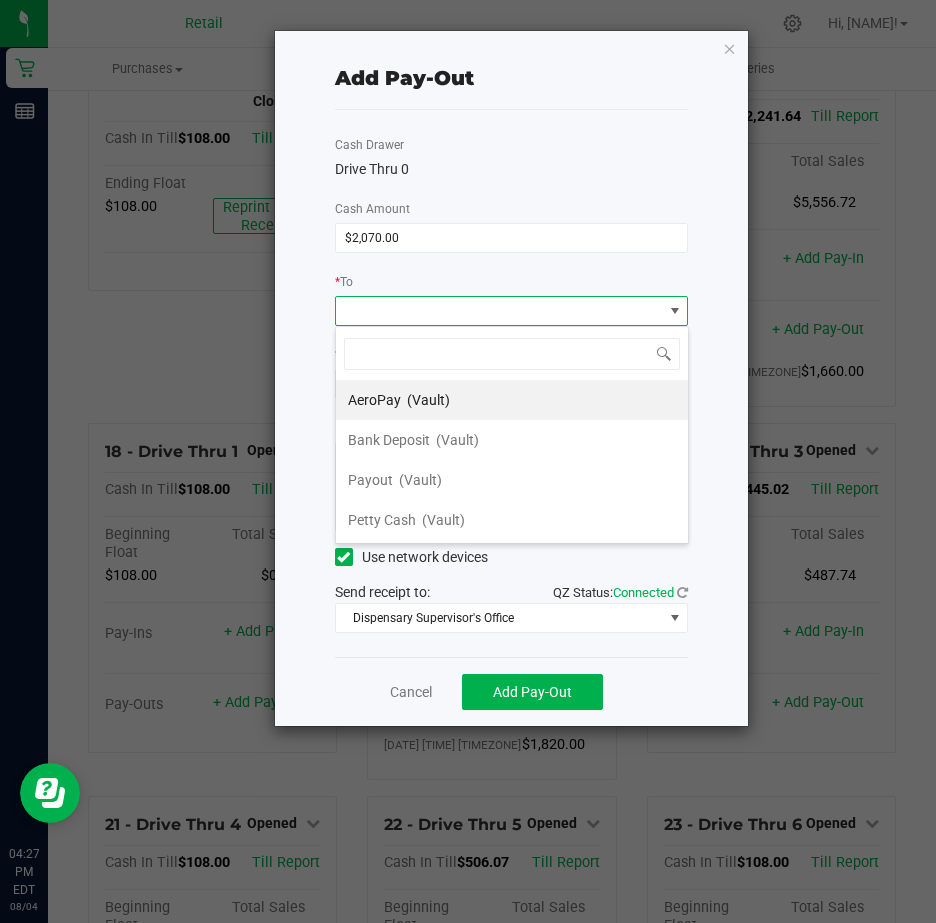 click 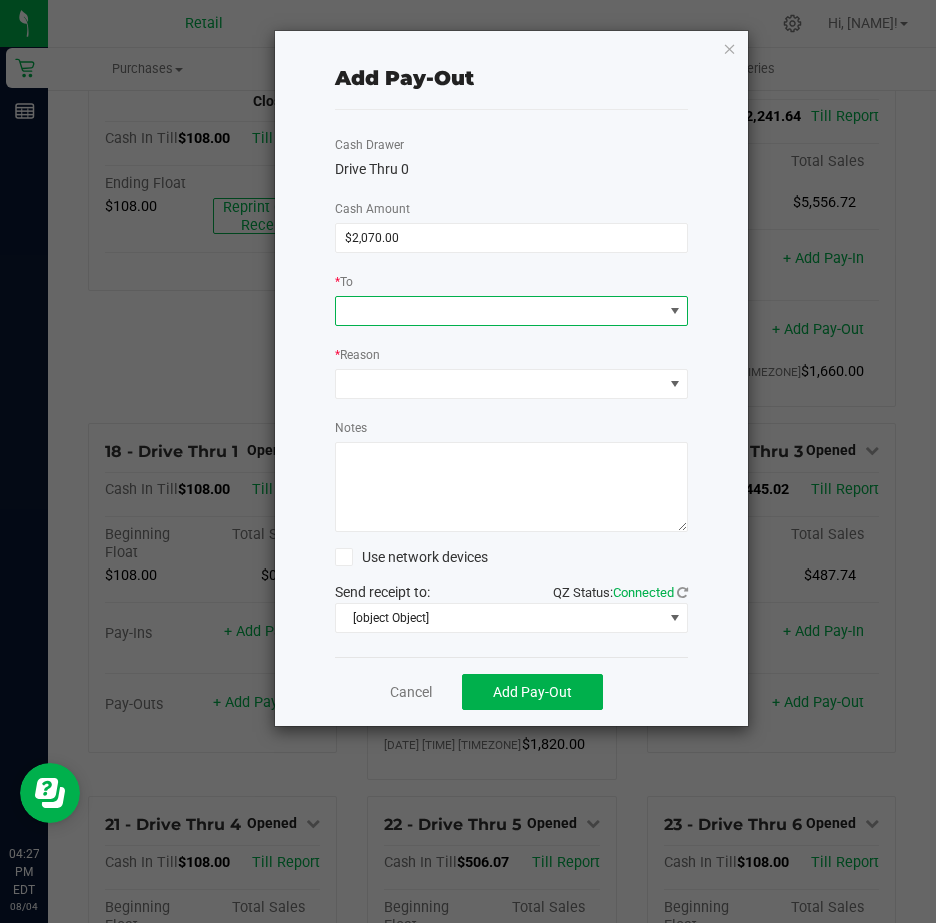 click at bounding box center (675, 311) 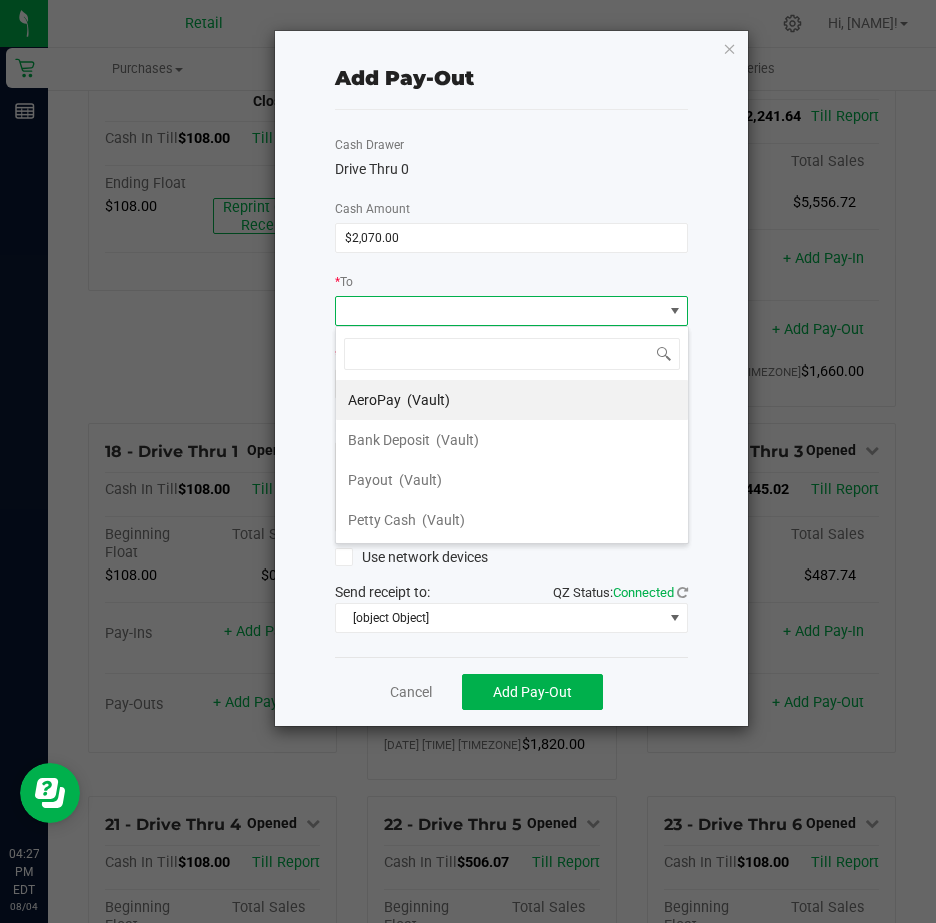 scroll, scrollTop: 99970, scrollLeft: 99646, axis: both 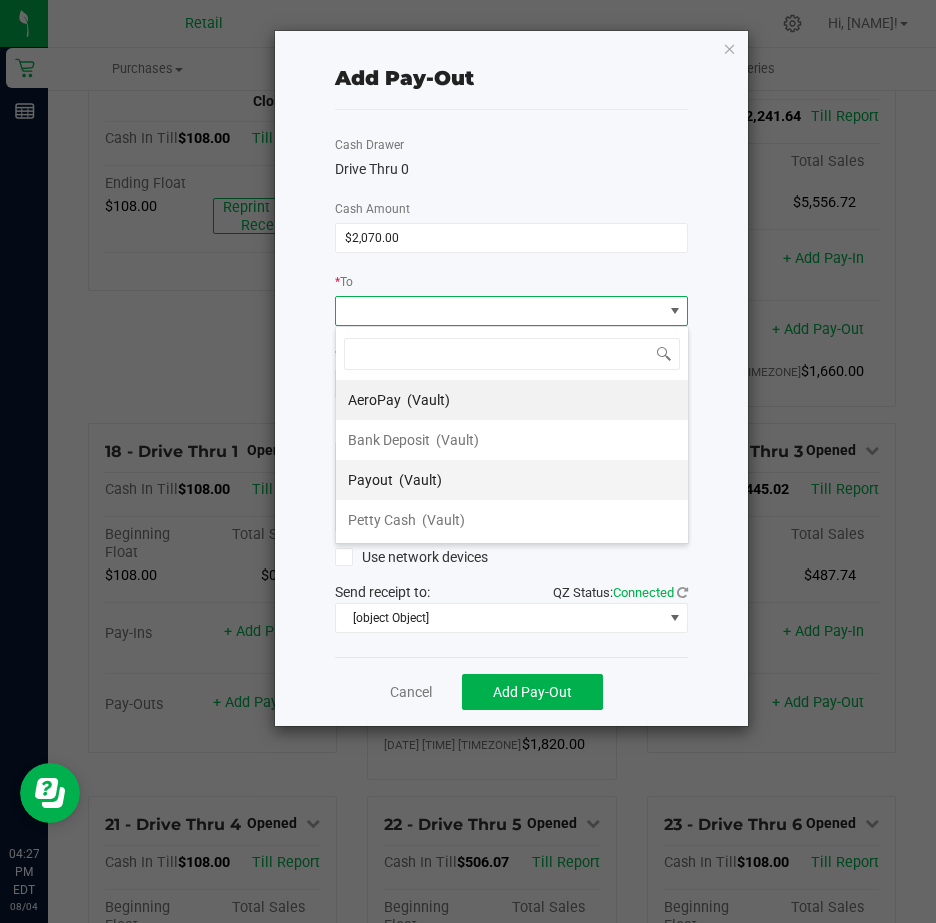 click on "(Vault)" at bounding box center [420, 480] 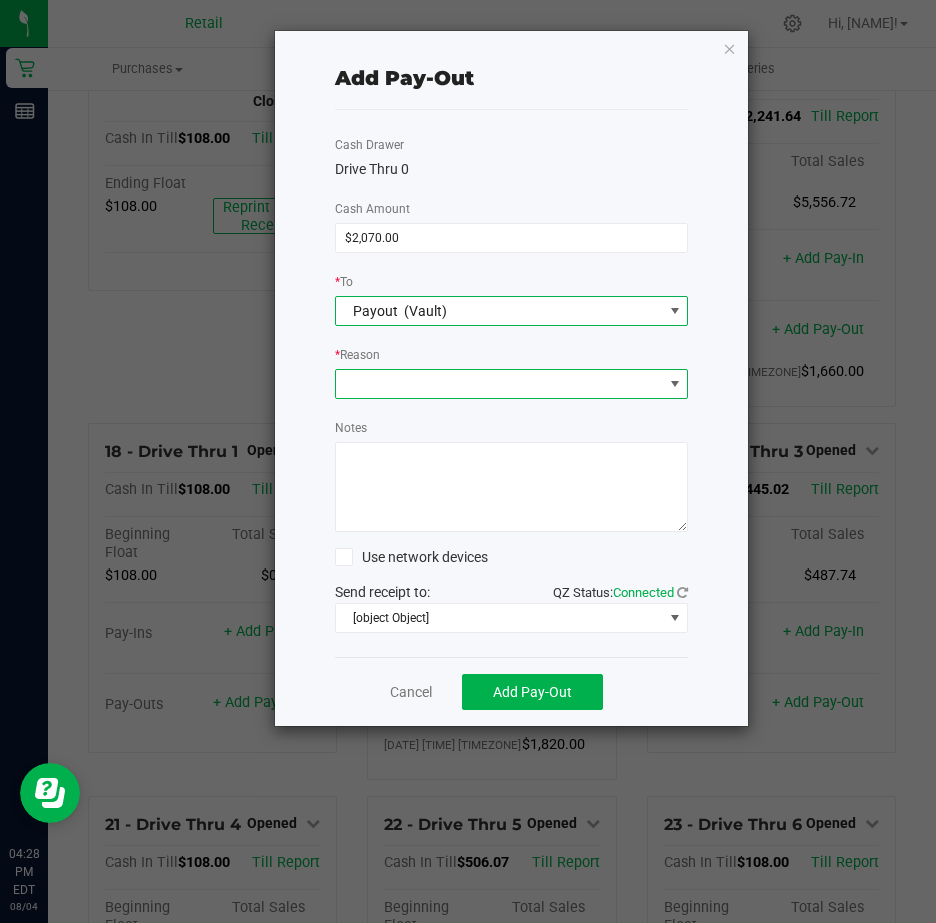 click at bounding box center [675, 384] 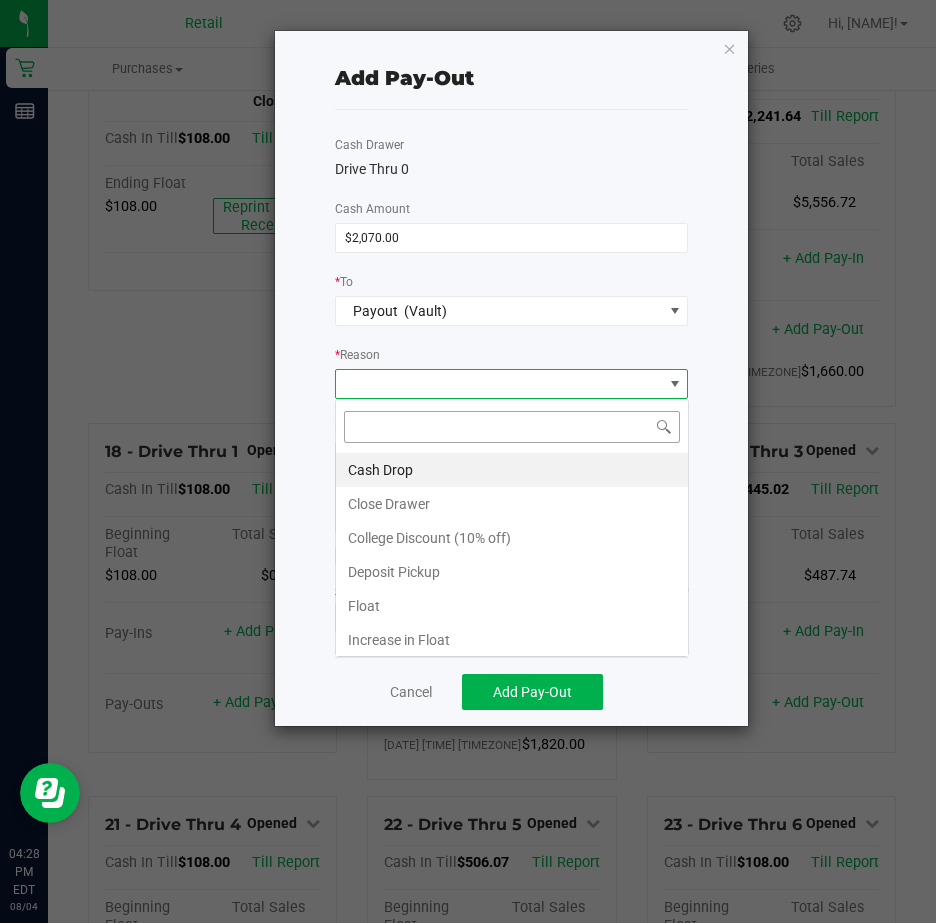scroll, scrollTop: 99970, scrollLeft: 99646, axis: both 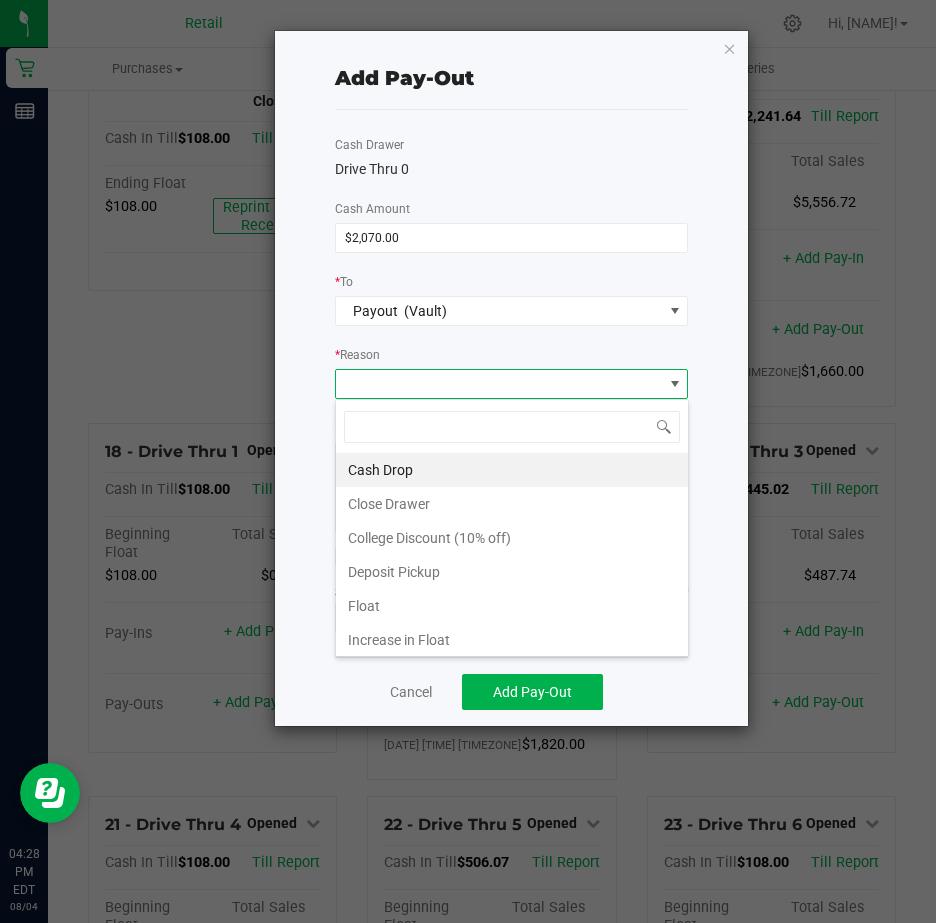 click on "Cash Drop" at bounding box center (512, 470) 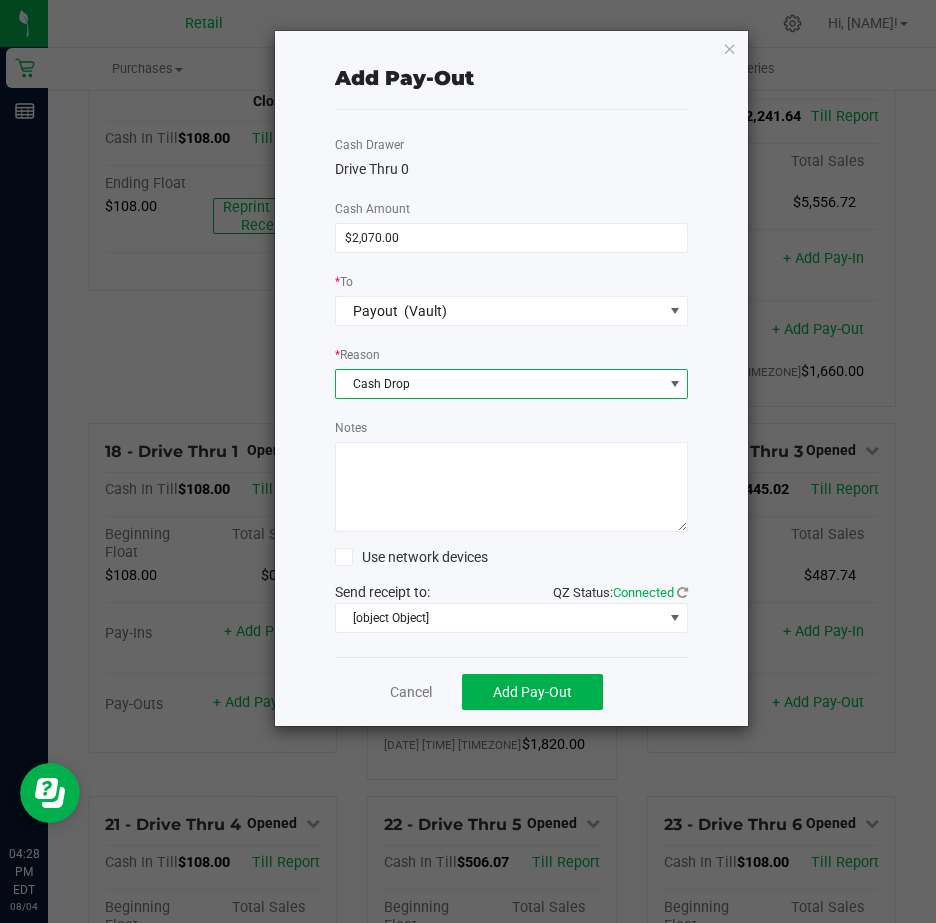 click on "Notes" at bounding box center [512, 487] 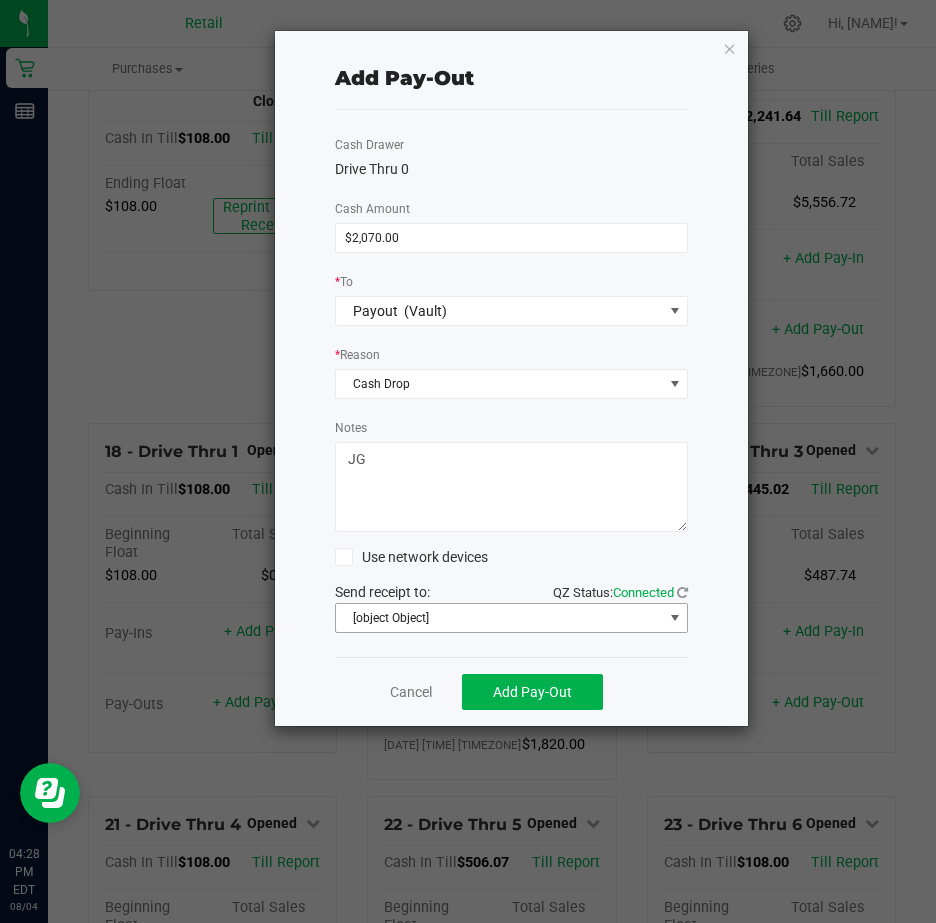 type on "JG" 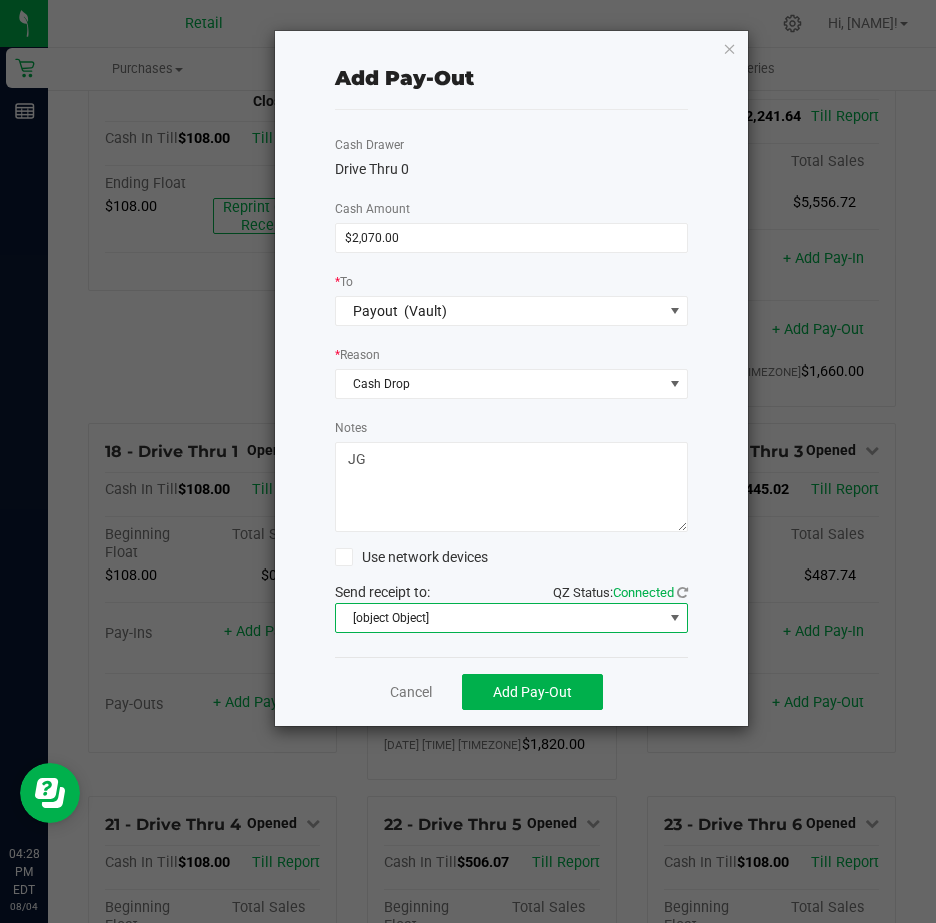 click at bounding box center [675, 618] 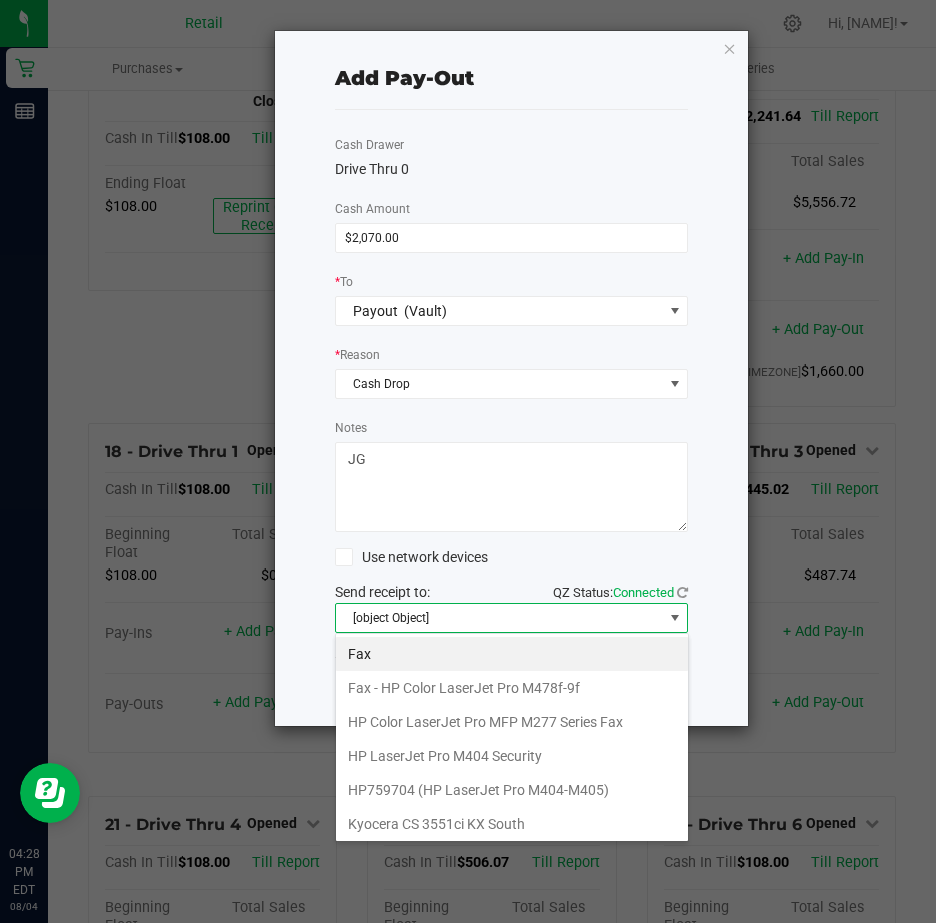 scroll, scrollTop: 99970, scrollLeft: 99646, axis: both 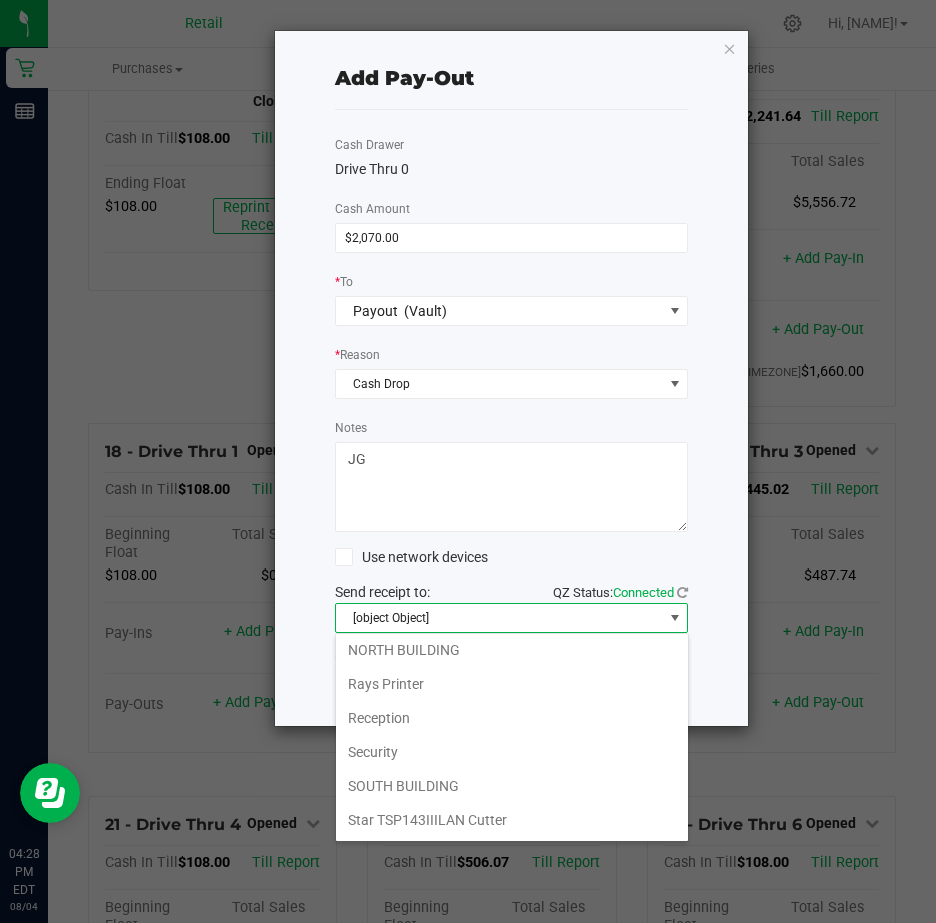 click on "Star TSP143IIILAN Cutter" at bounding box center (512, 820) 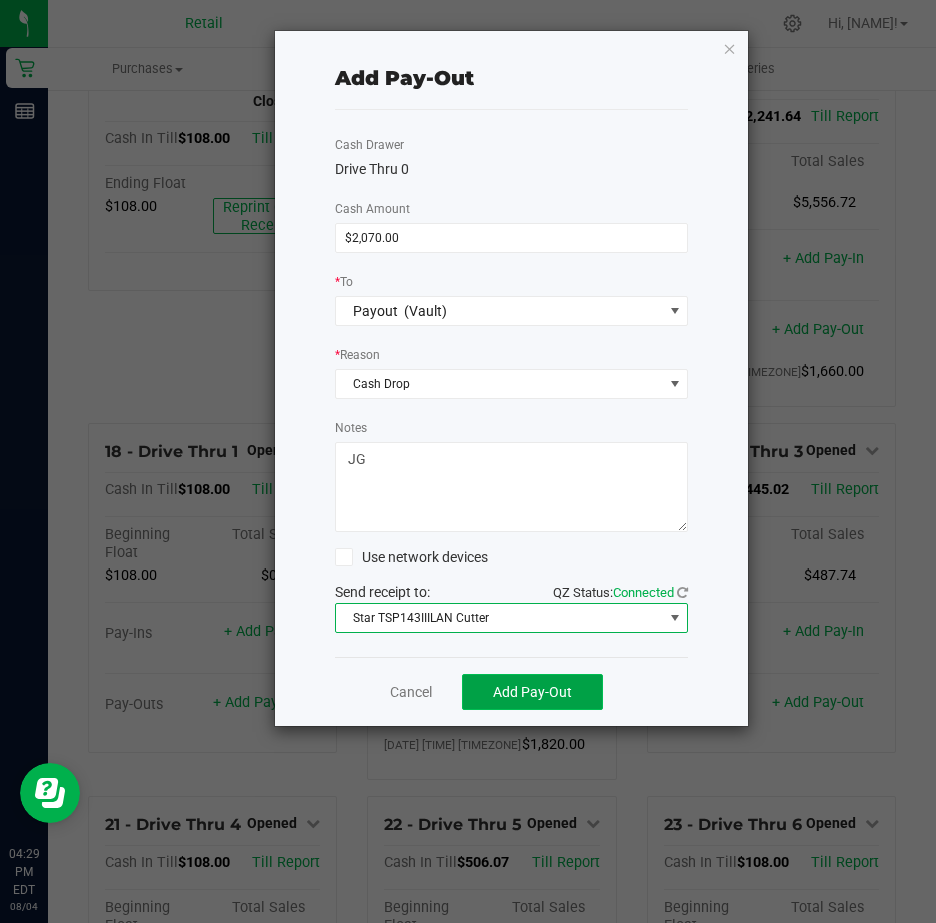 click on "Add Pay-Out" 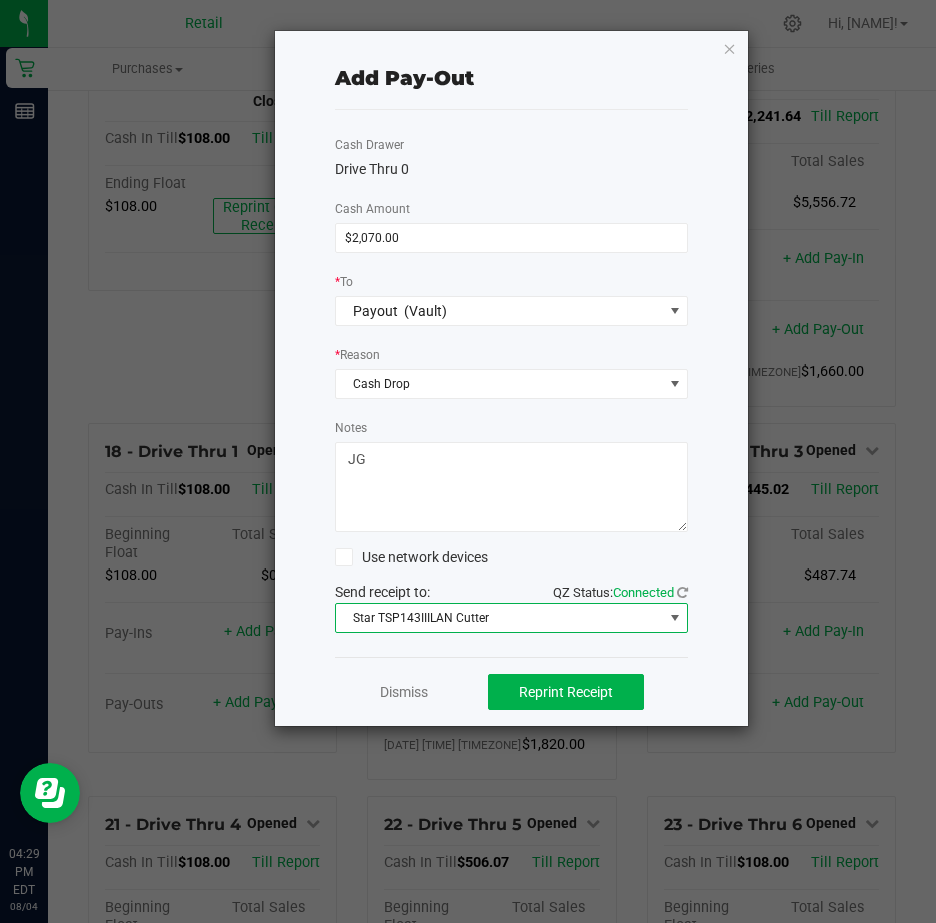 click at bounding box center (675, 618) 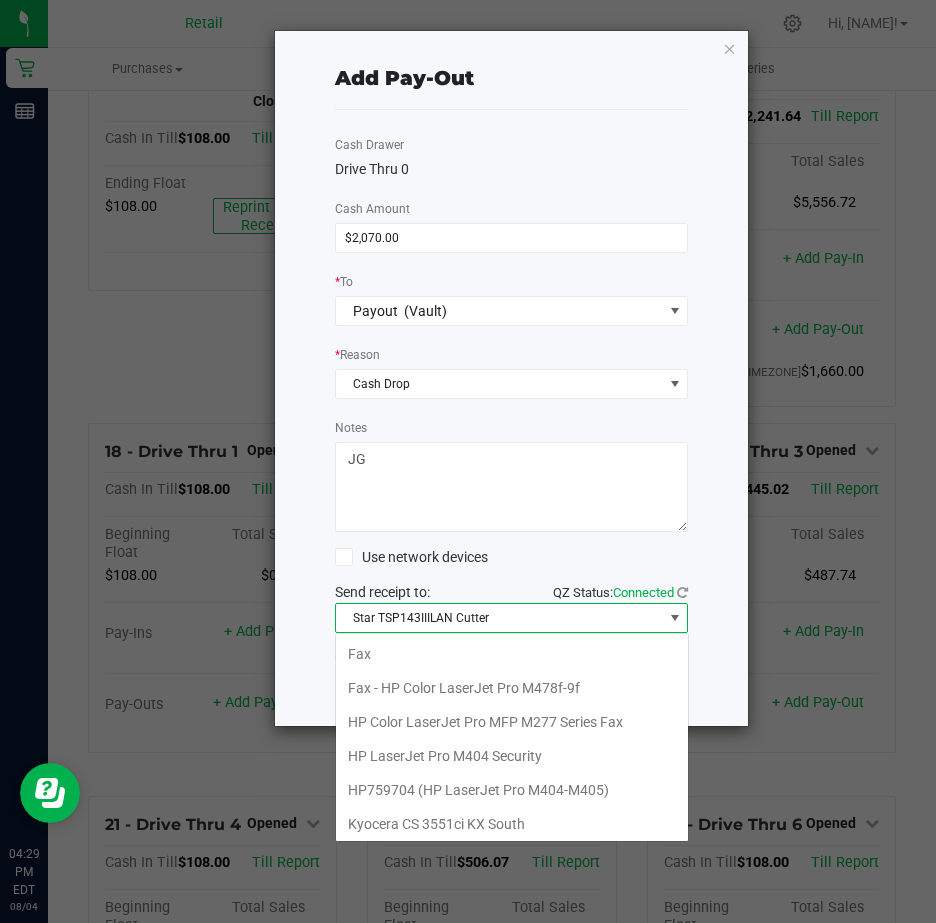 scroll, scrollTop: 310, scrollLeft: 0, axis: vertical 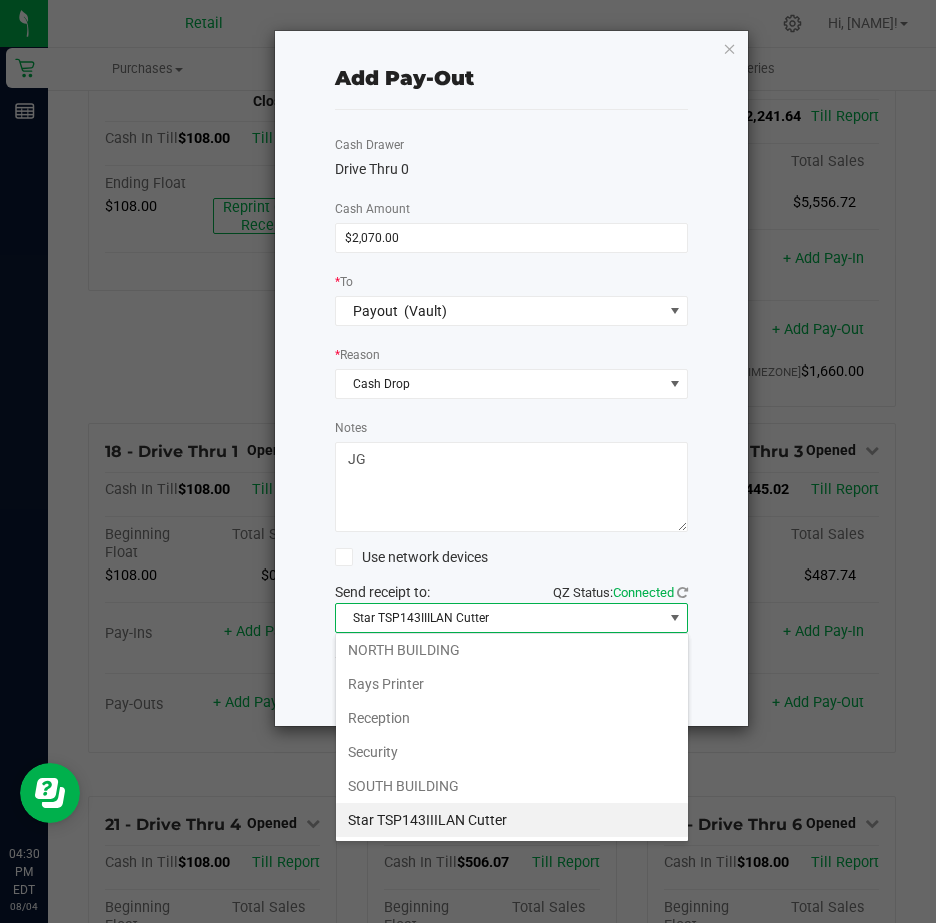 click on "Star TSP143IIILAN Cutter" at bounding box center (512, 820) 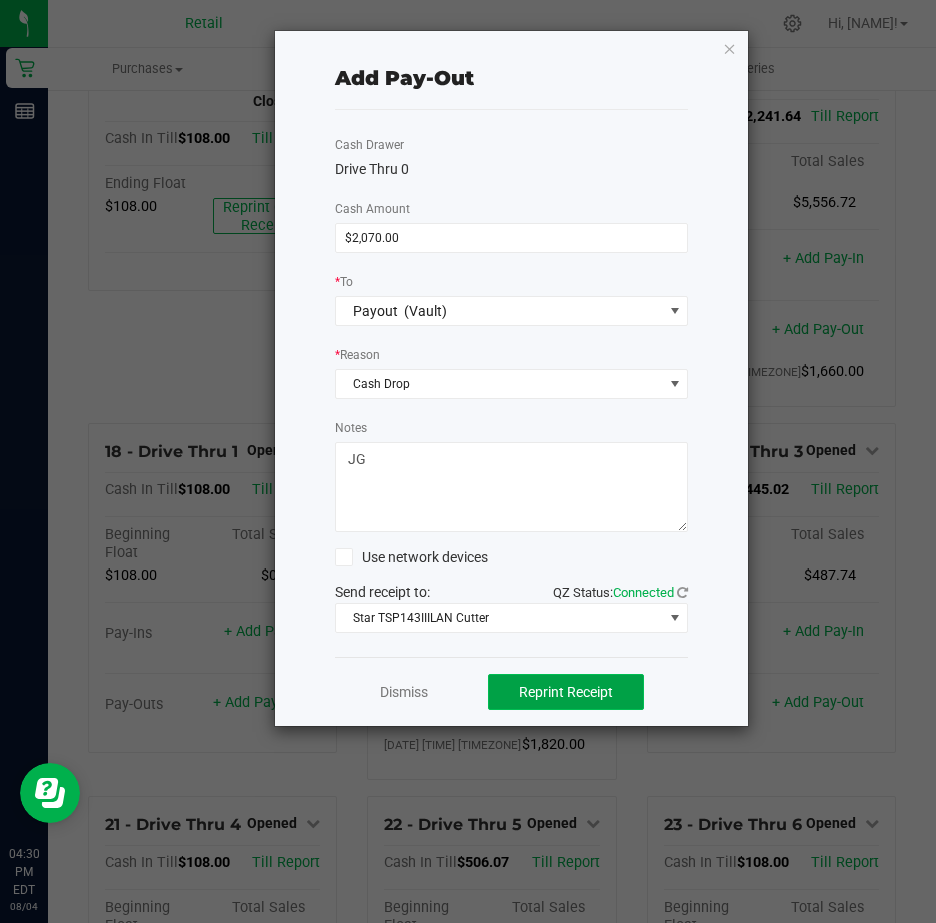 click on "Reprint Receipt" 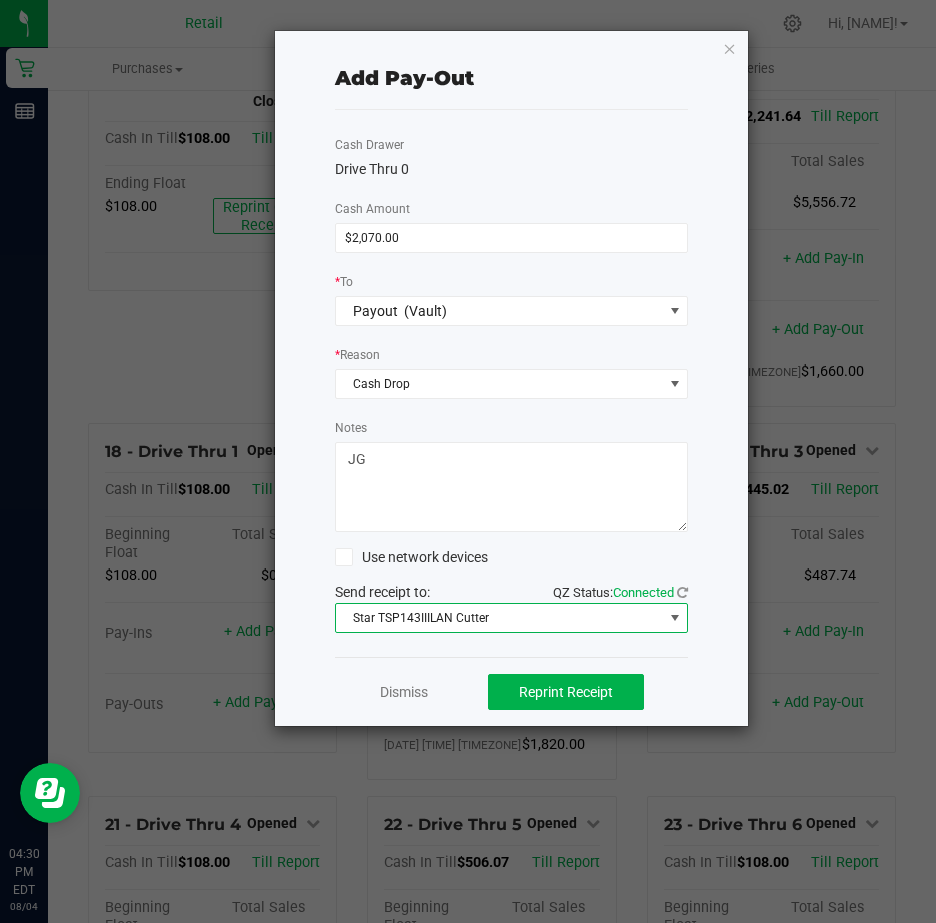 click at bounding box center [675, 618] 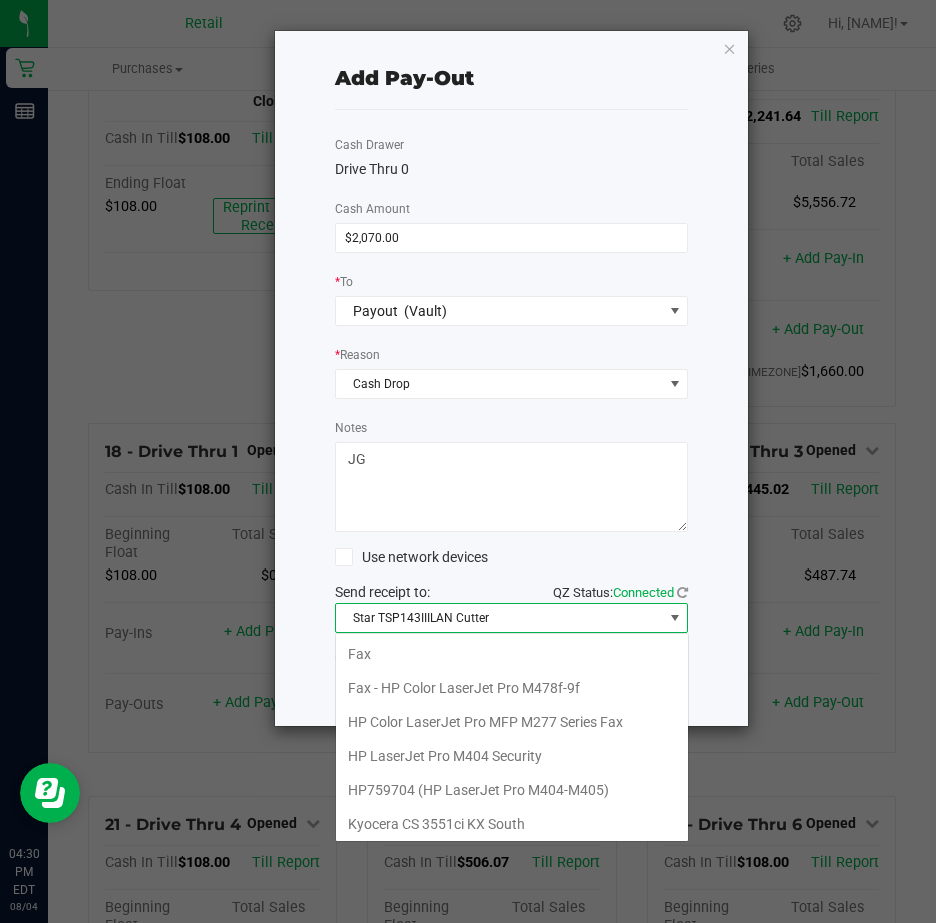 scroll, scrollTop: 99970, scrollLeft: 99646, axis: both 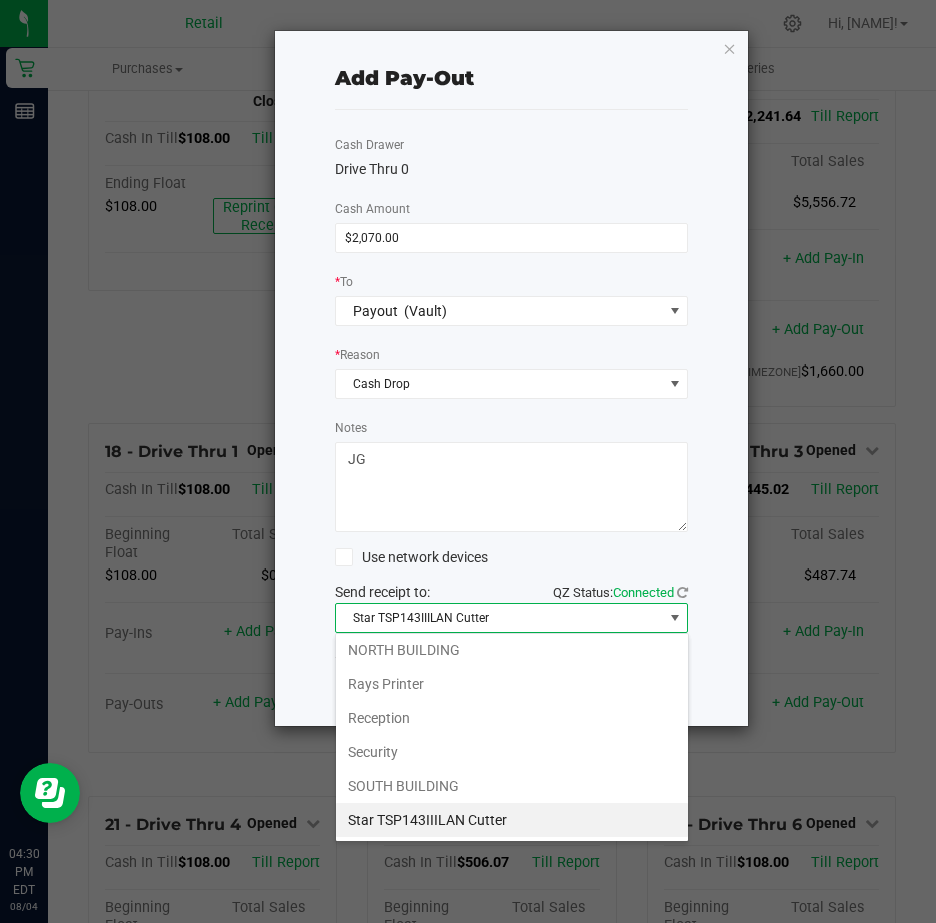 click on "Security" at bounding box center [512, 752] 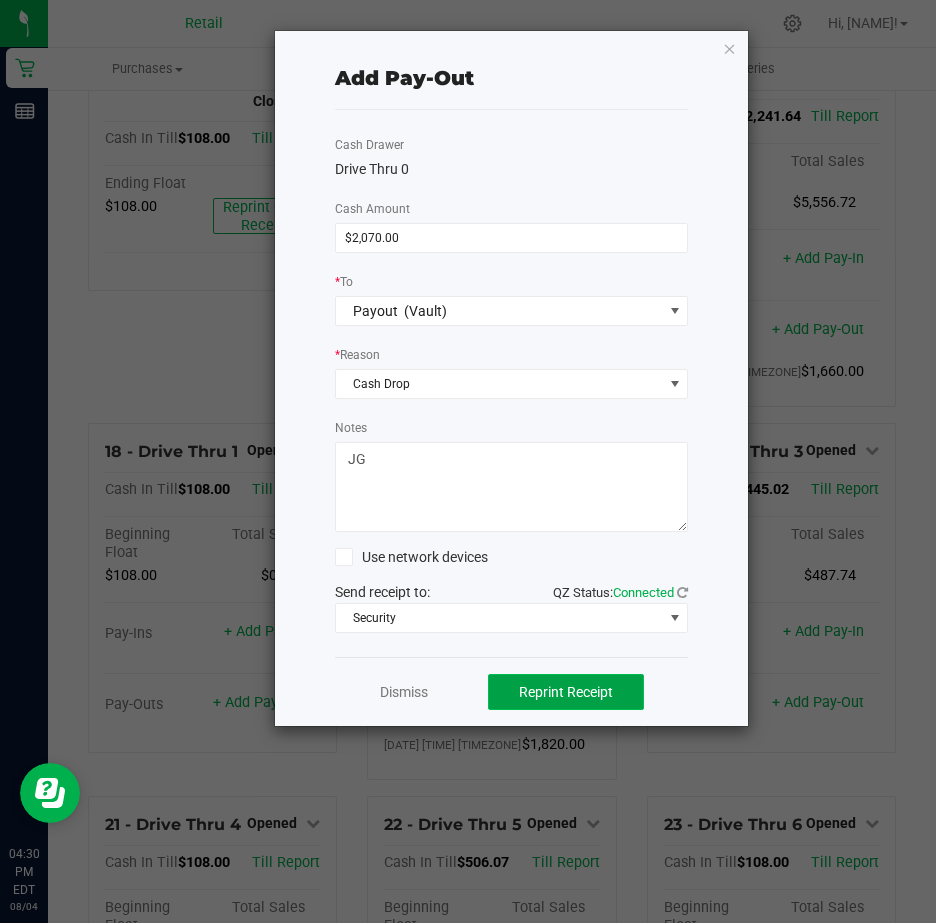 click on "Reprint Receipt" 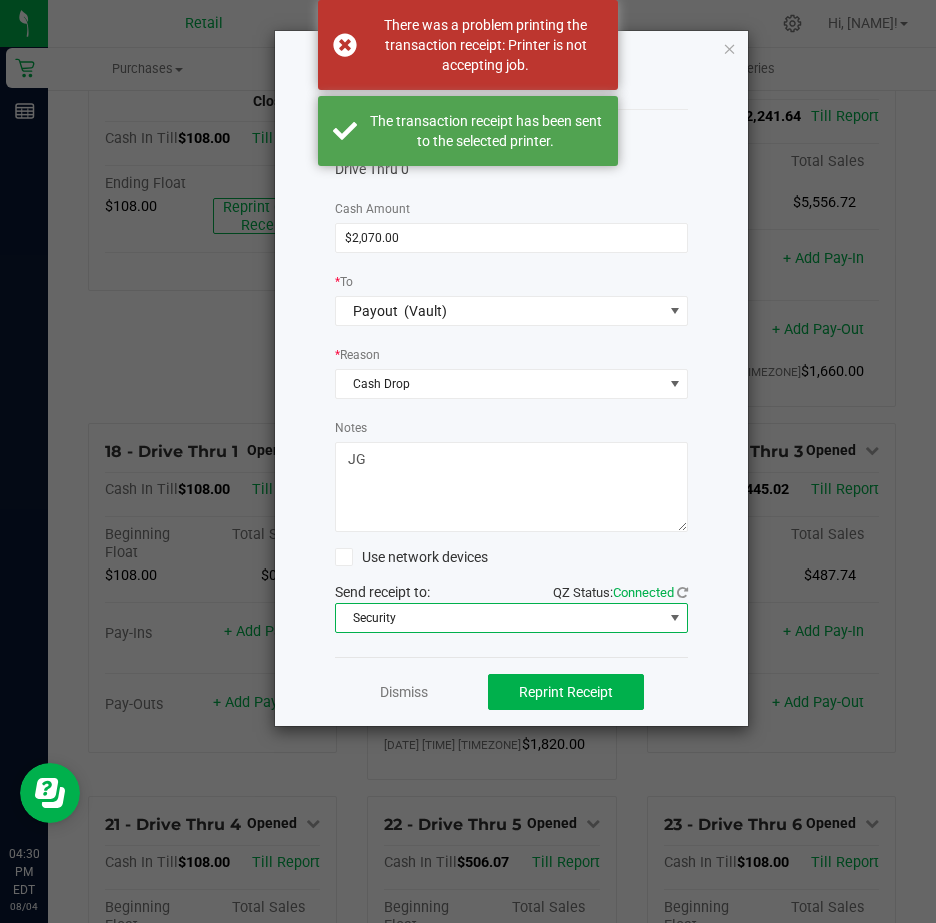 click at bounding box center (675, 618) 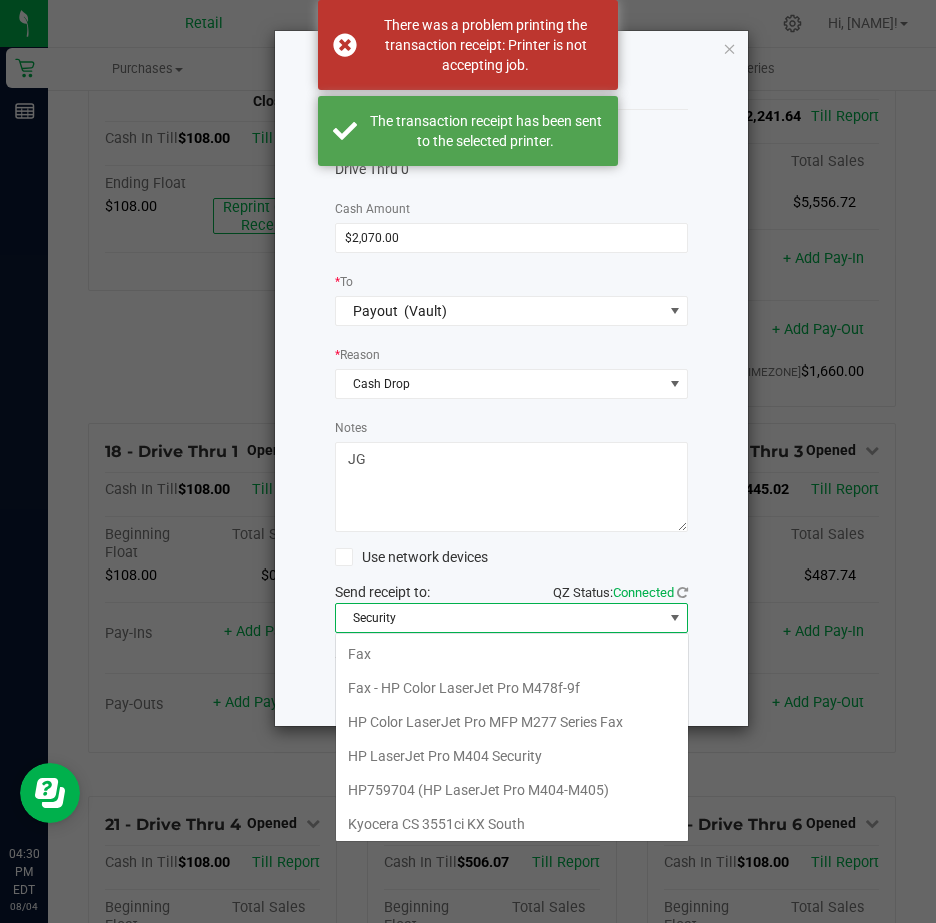 scroll, scrollTop: 99970, scrollLeft: 99646, axis: both 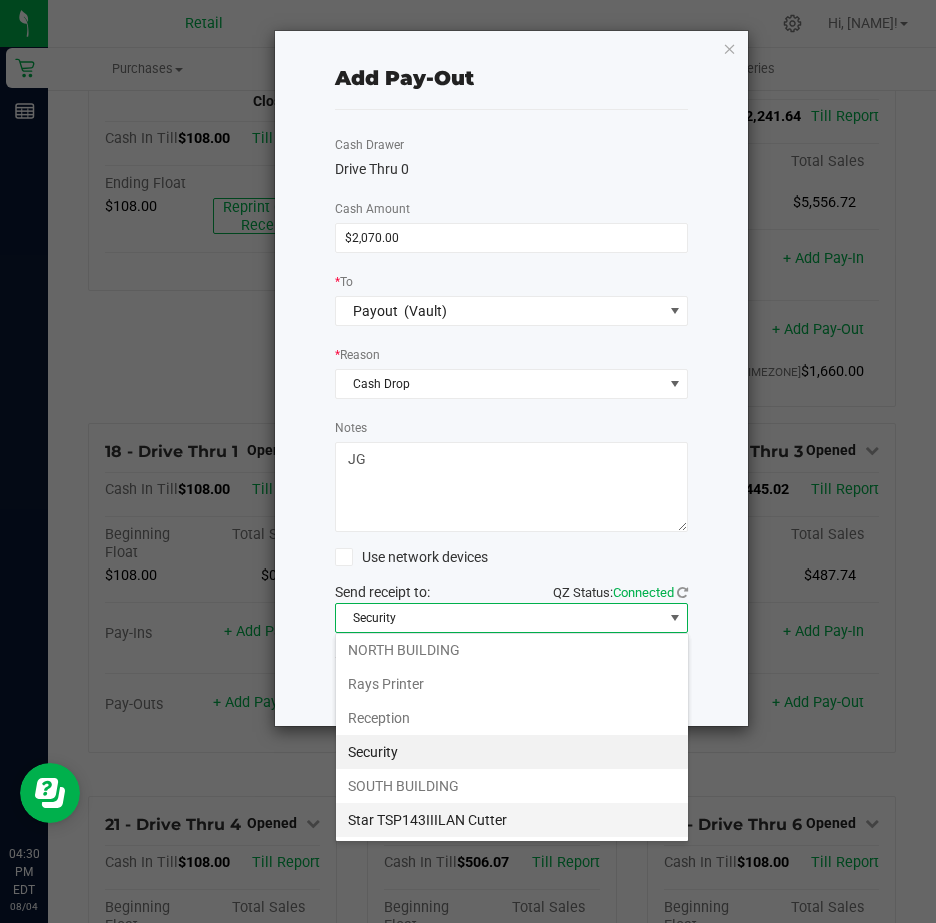 click on "Star TSP143IIILAN Cutter" at bounding box center [512, 820] 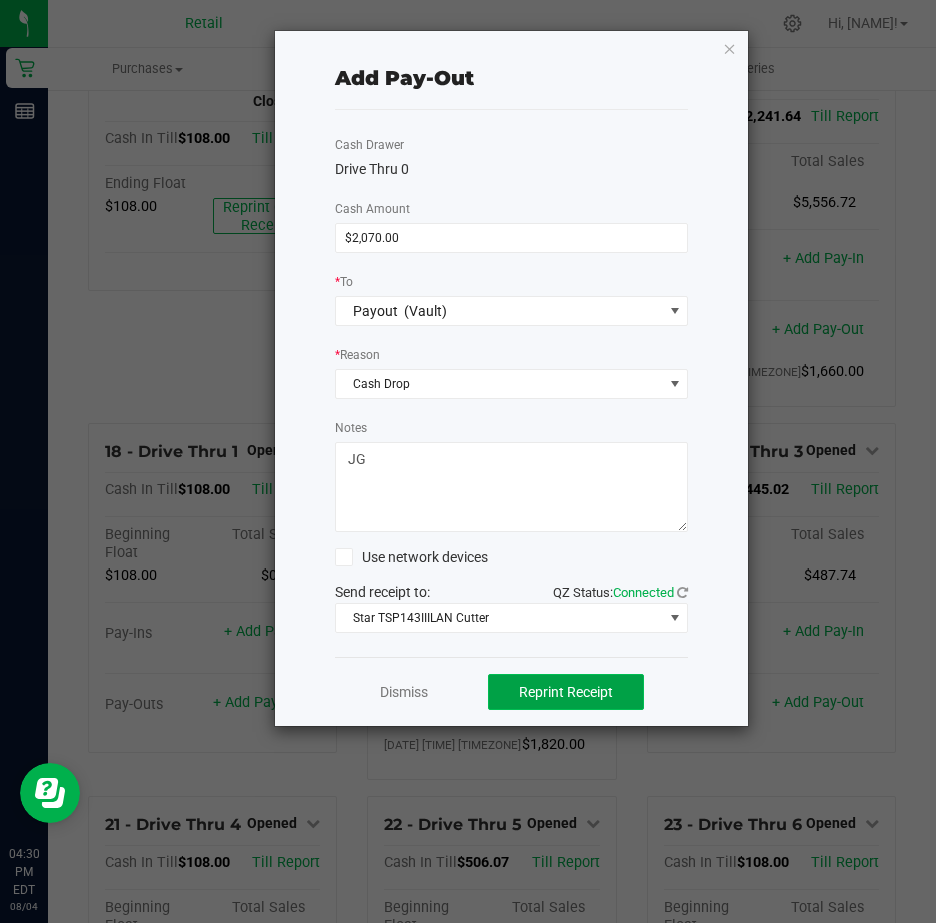 click on "Reprint Receipt" 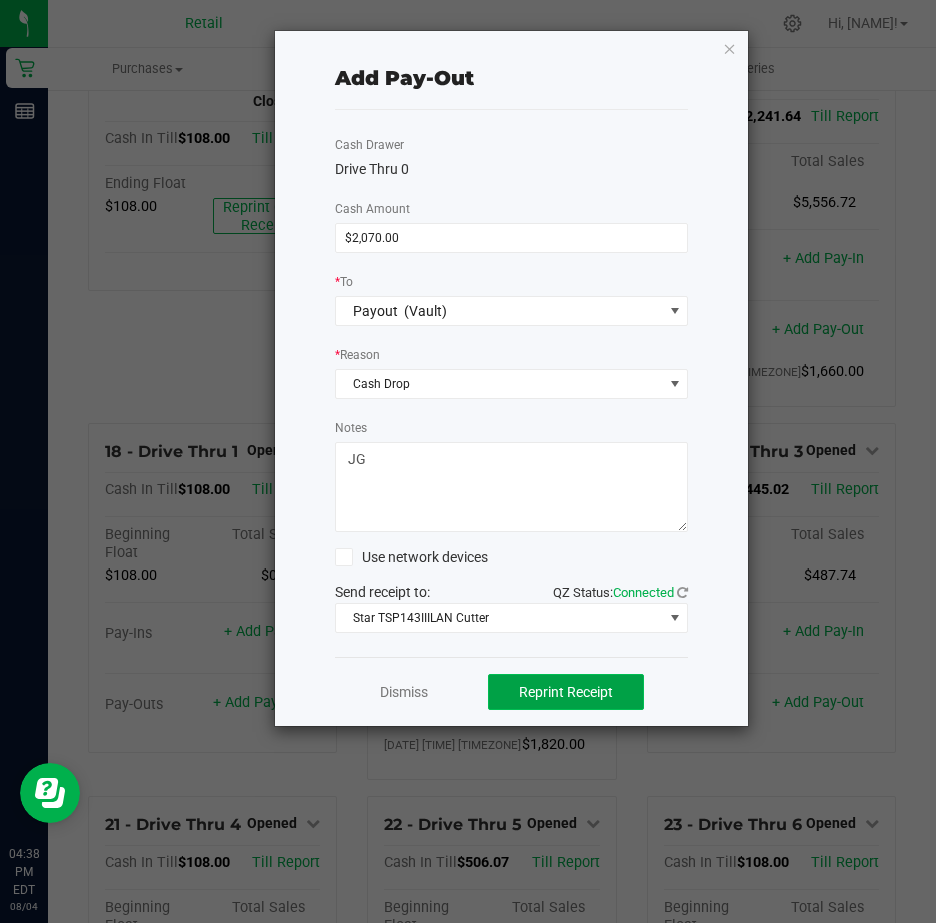 click on "Reprint Receipt" 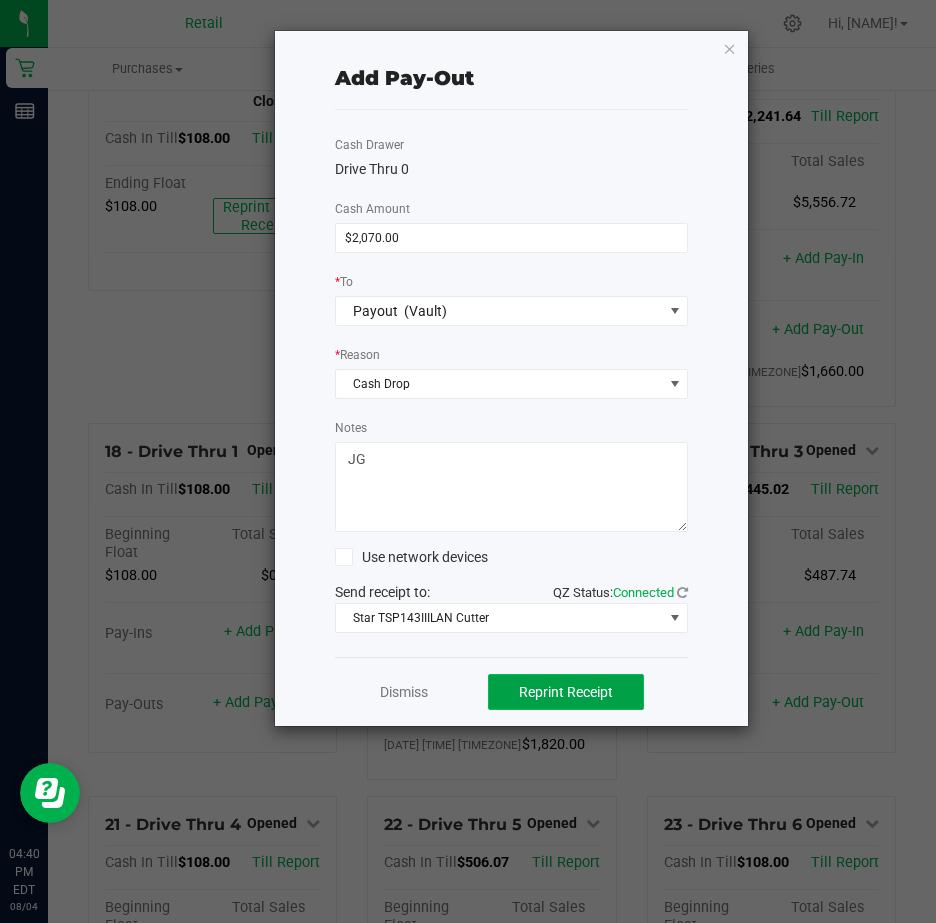 click on "Reprint Receipt" 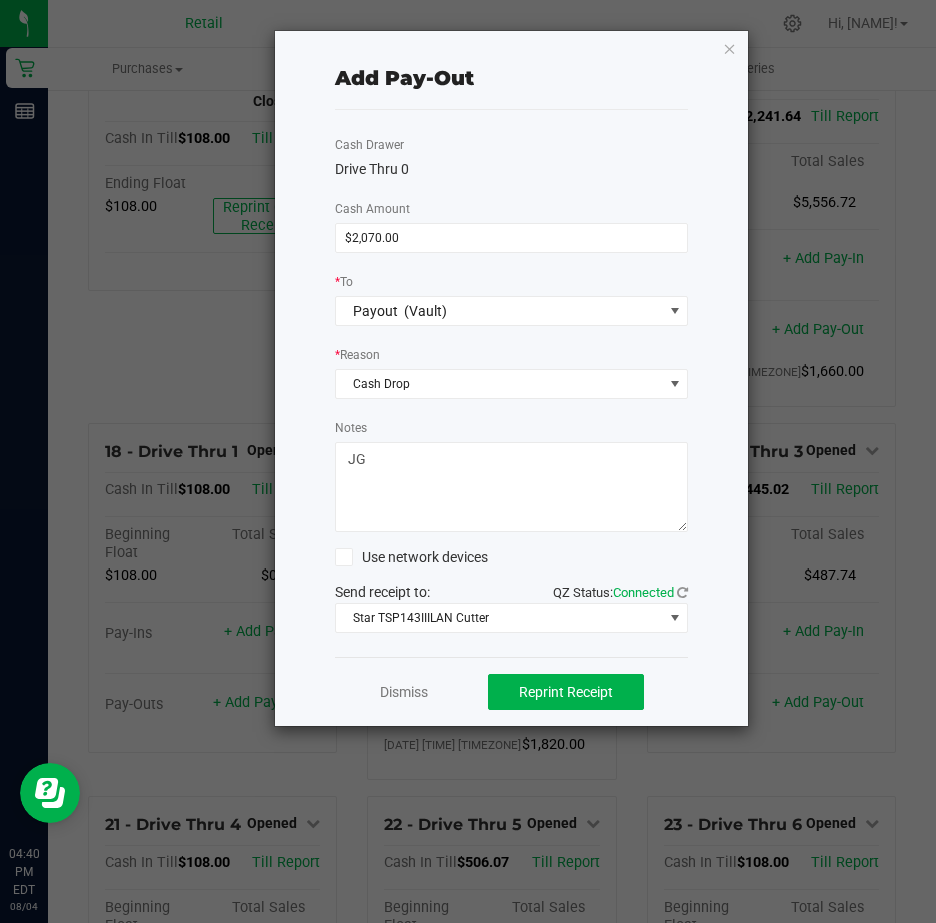 click on "Add Pay-Out   Cash Drawer   Drive Thru 0   Cash Amount  $2,070.00 *  To  Payout    (Vault) *  Reason  Cash Drop  Notes          Use network devices   Send receipt to:   QZ Status:   Connected  Star TSP143IIILAN Cutter  Dismiss   Reprint Receipt" 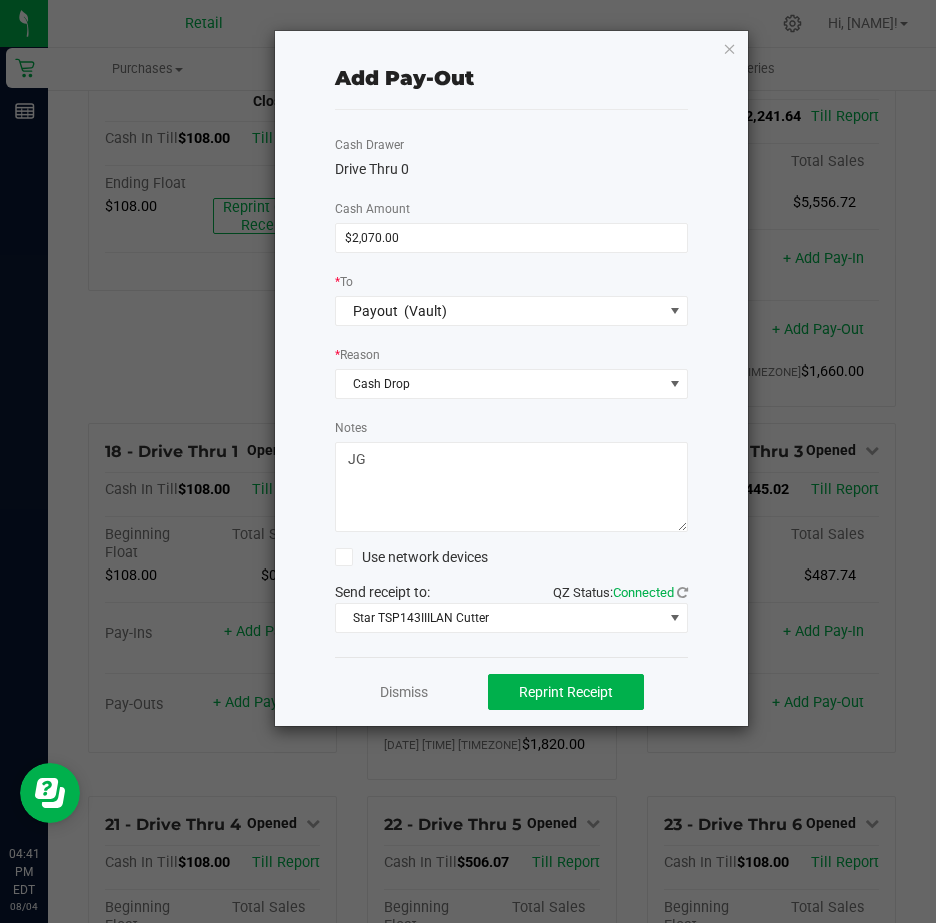 click 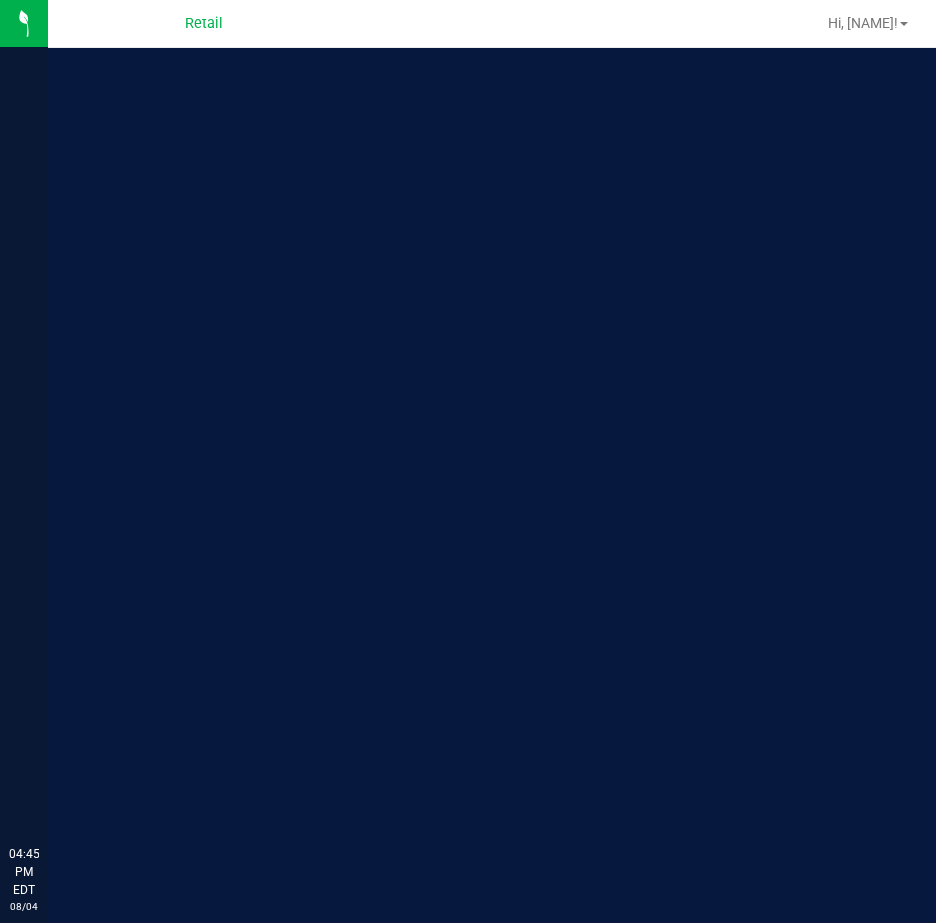 scroll, scrollTop: 0, scrollLeft: 0, axis: both 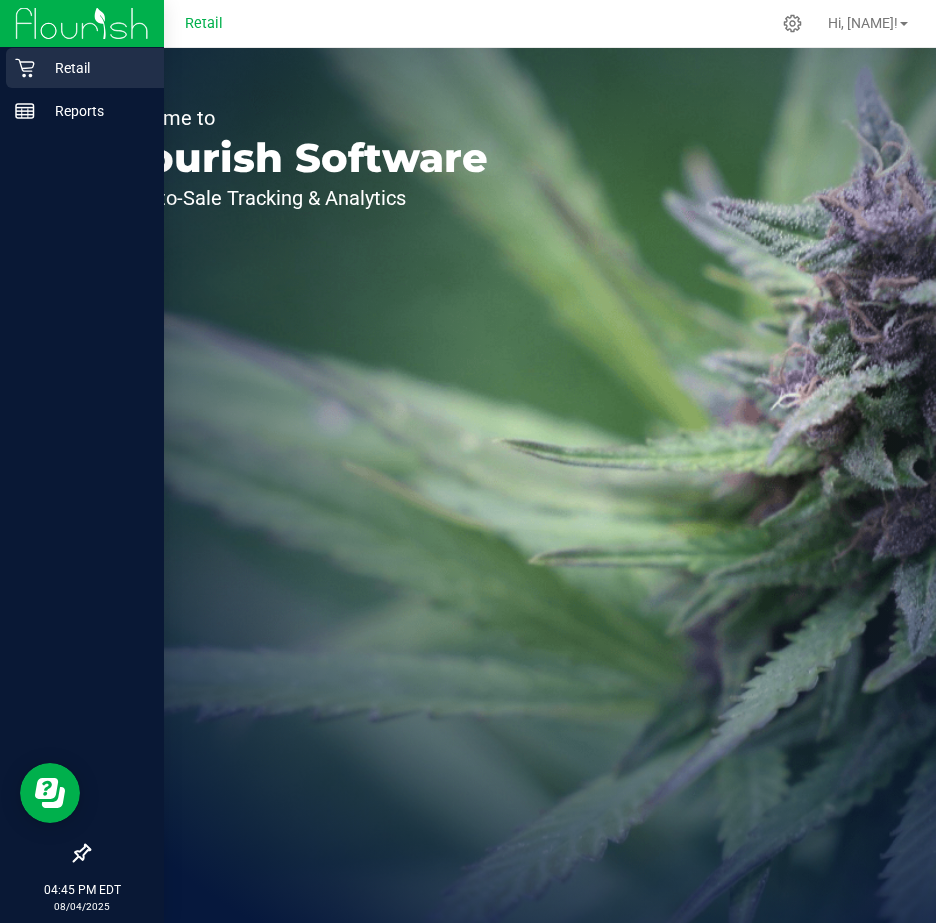 click on "Retail" at bounding box center [95, 68] 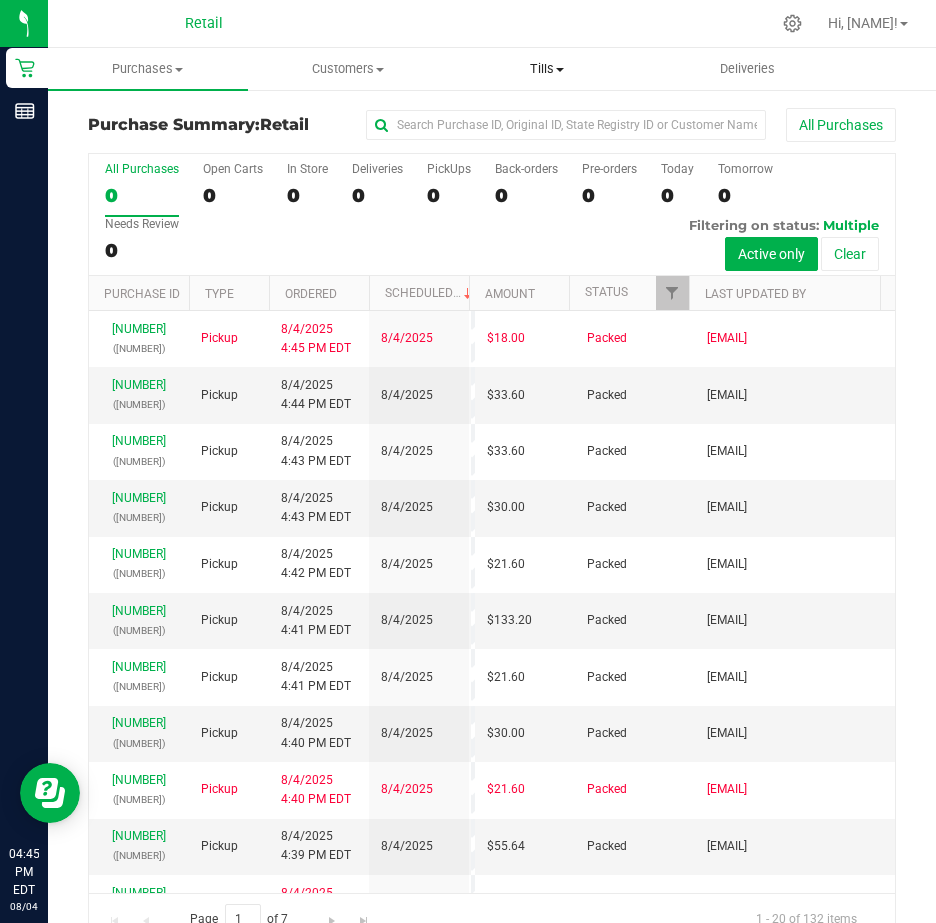 click at bounding box center (560, 70) 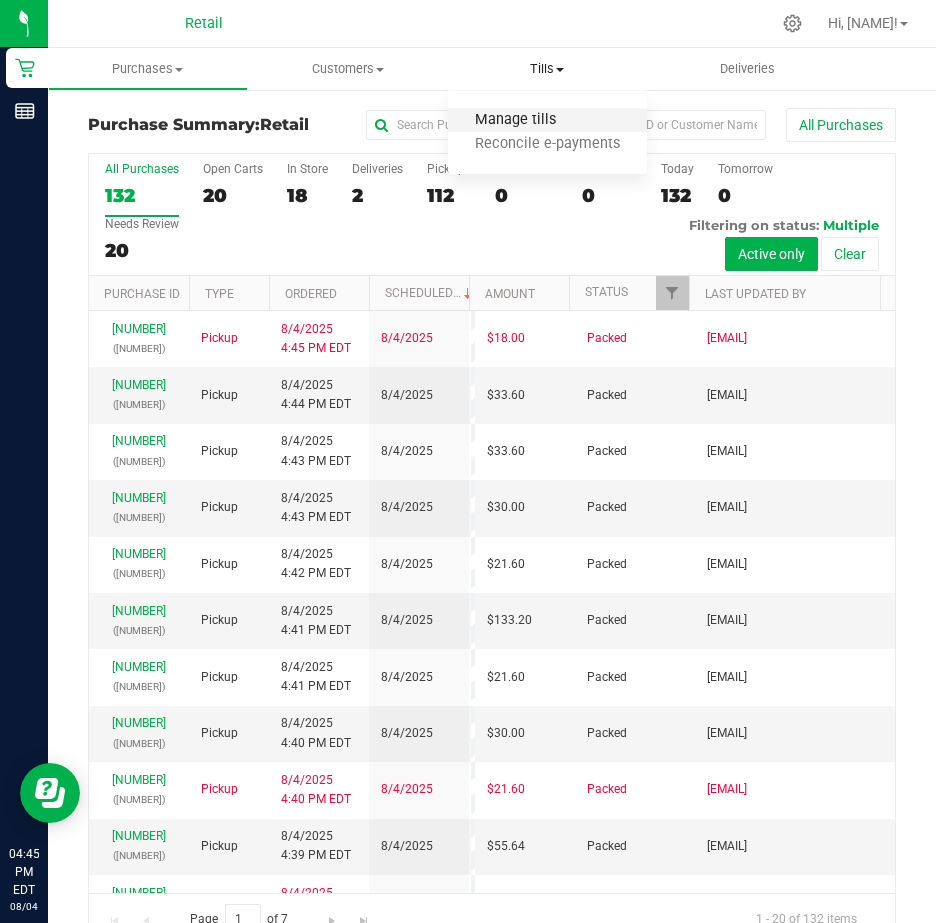 click on "Manage tills" at bounding box center [515, 120] 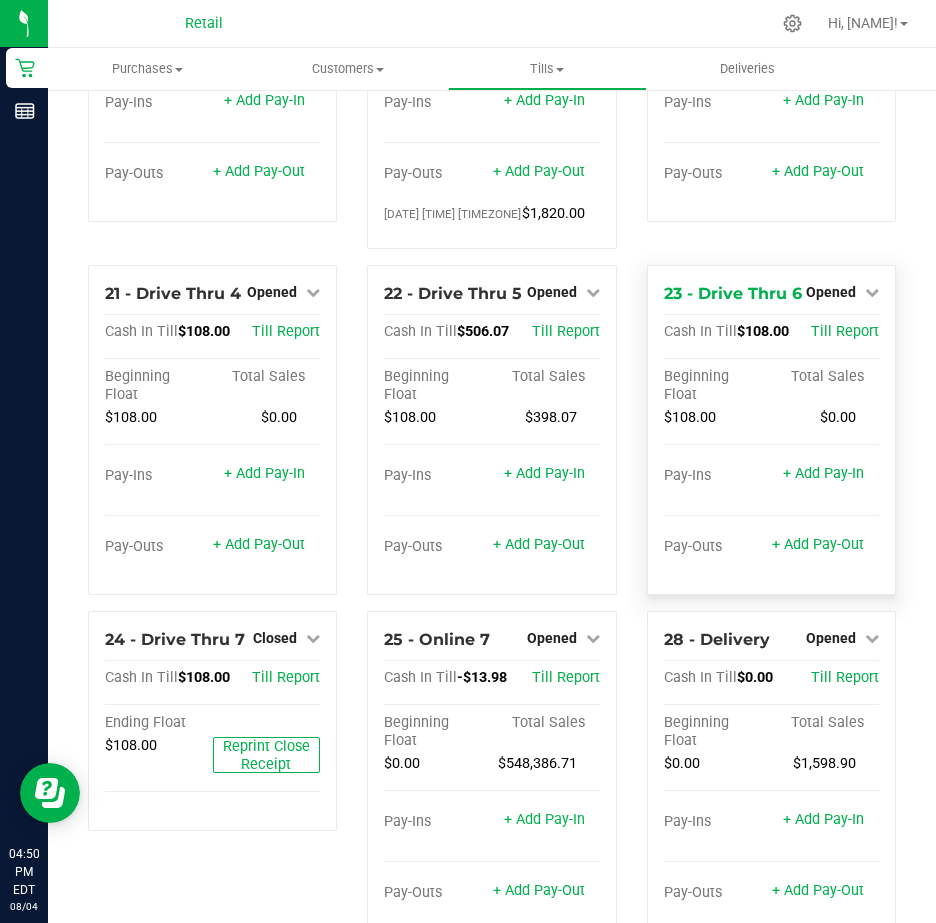 scroll, scrollTop: 2600, scrollLeft: 0, axis: vertical 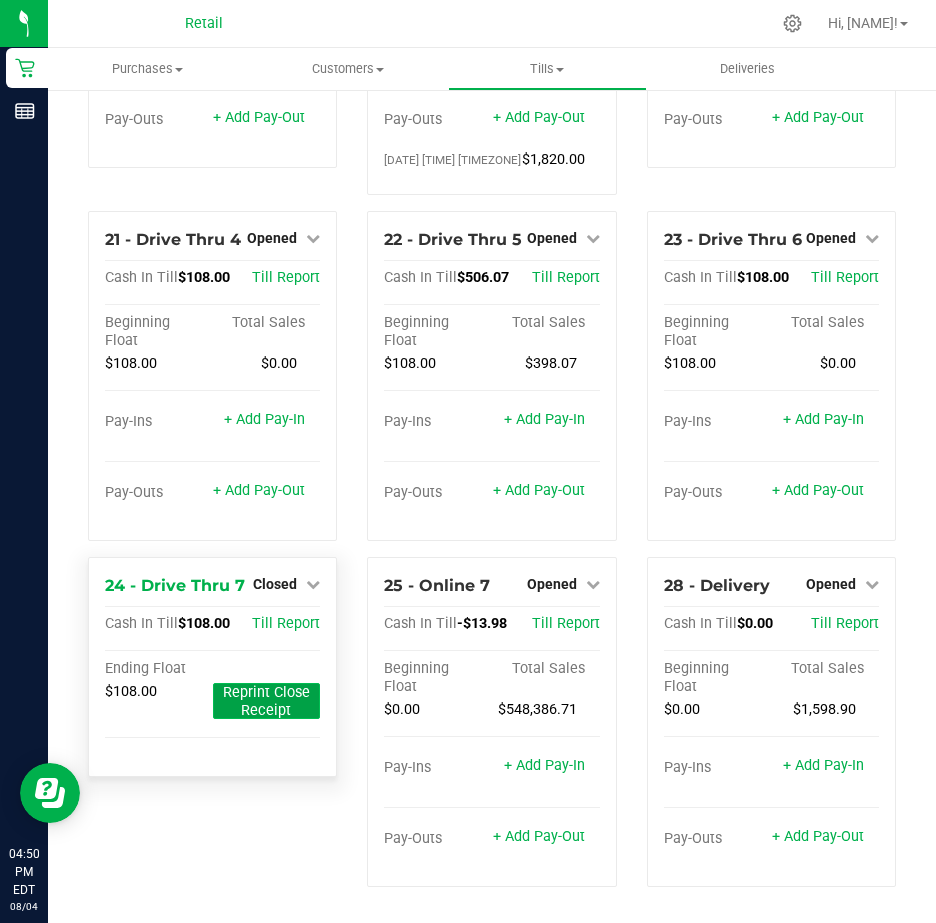 click on "Reprint Close Receipt" at bounding box center [266, 701] 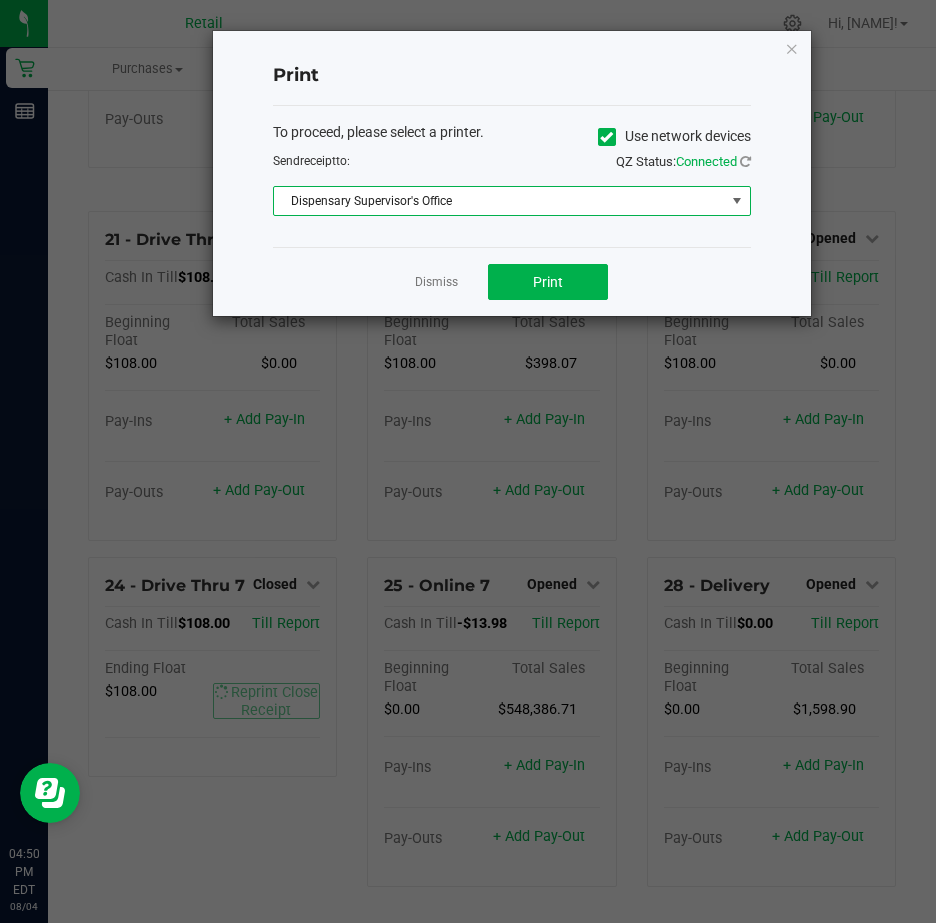 click at bounding box center [736, 201] 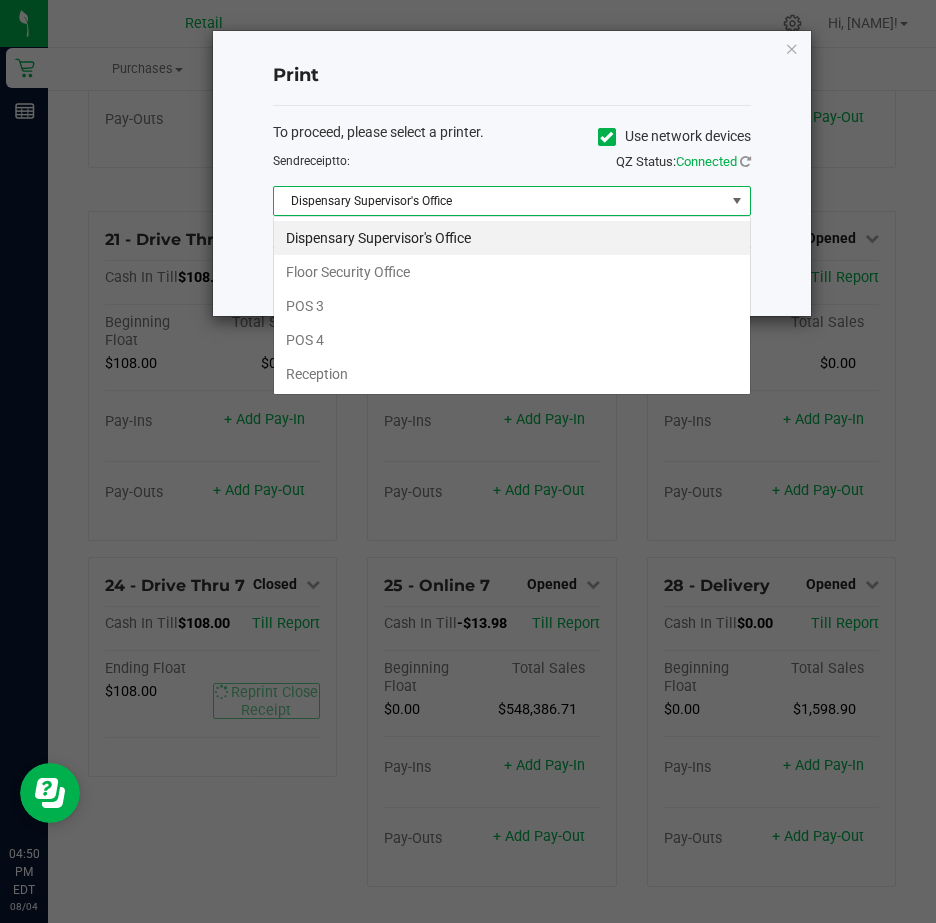 scroll, scrollTop: 99970, scrollLeft: 99522, axis: both 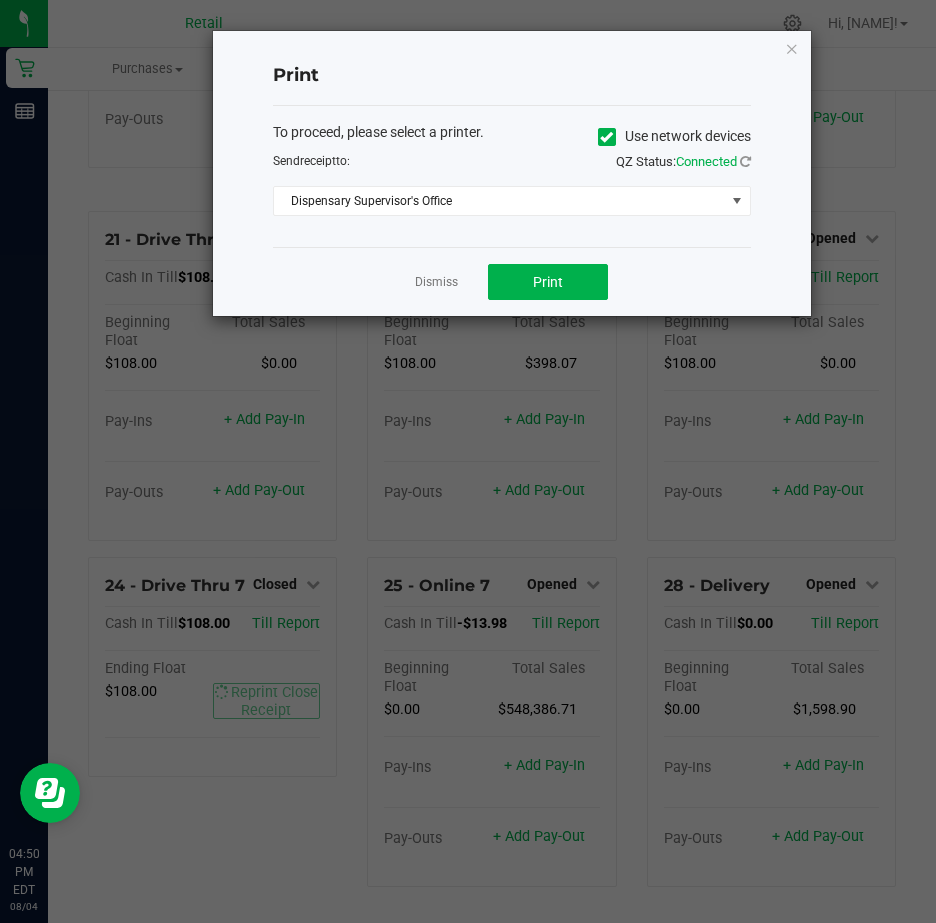 click 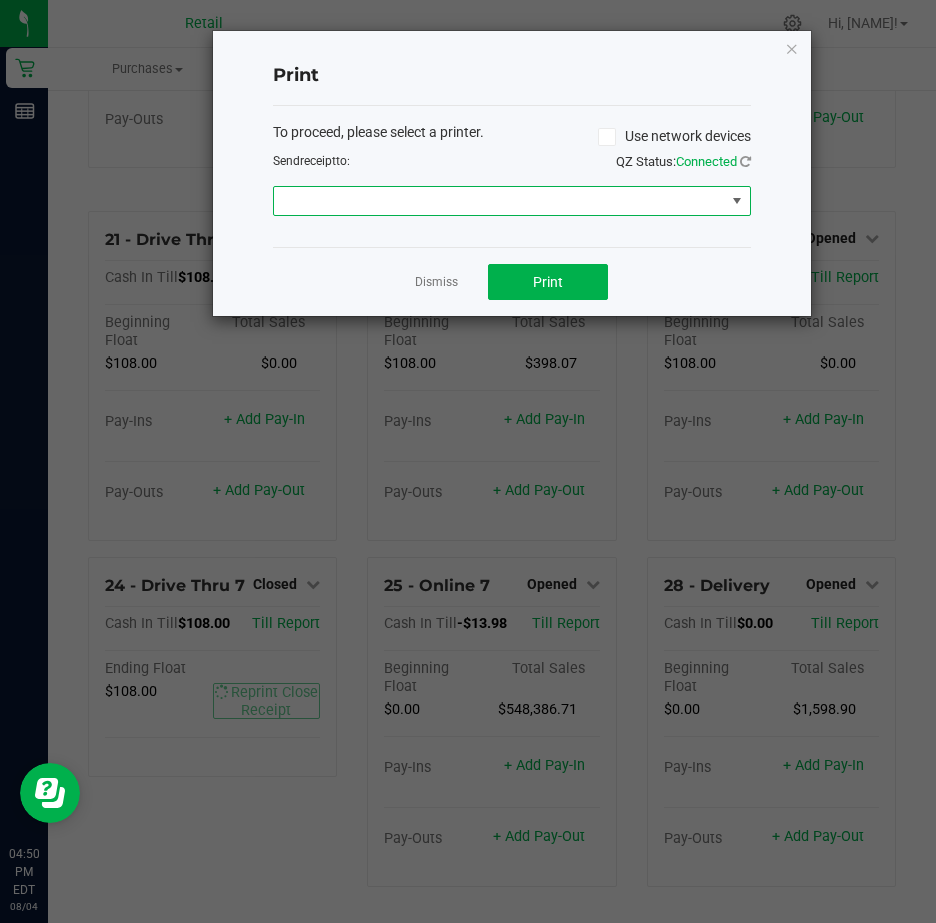 click at bounding box center (737, 201) 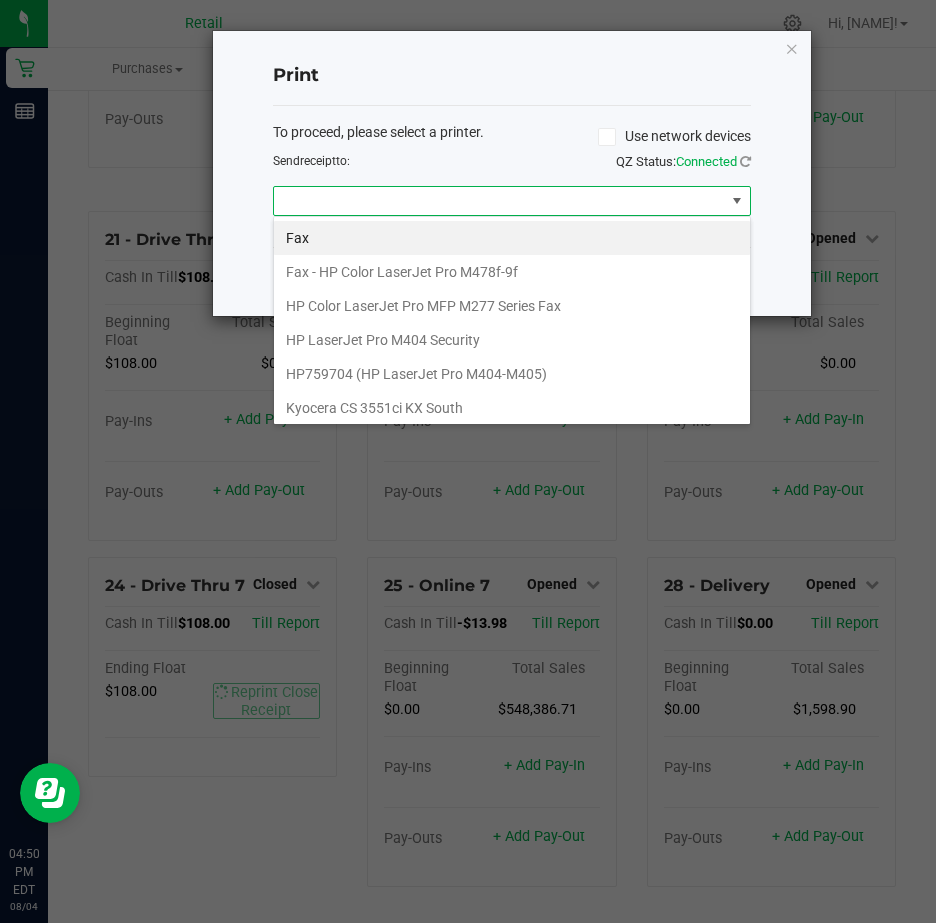 scroll, scrollTop: 99970, scrollLeft: 99522, axis: both 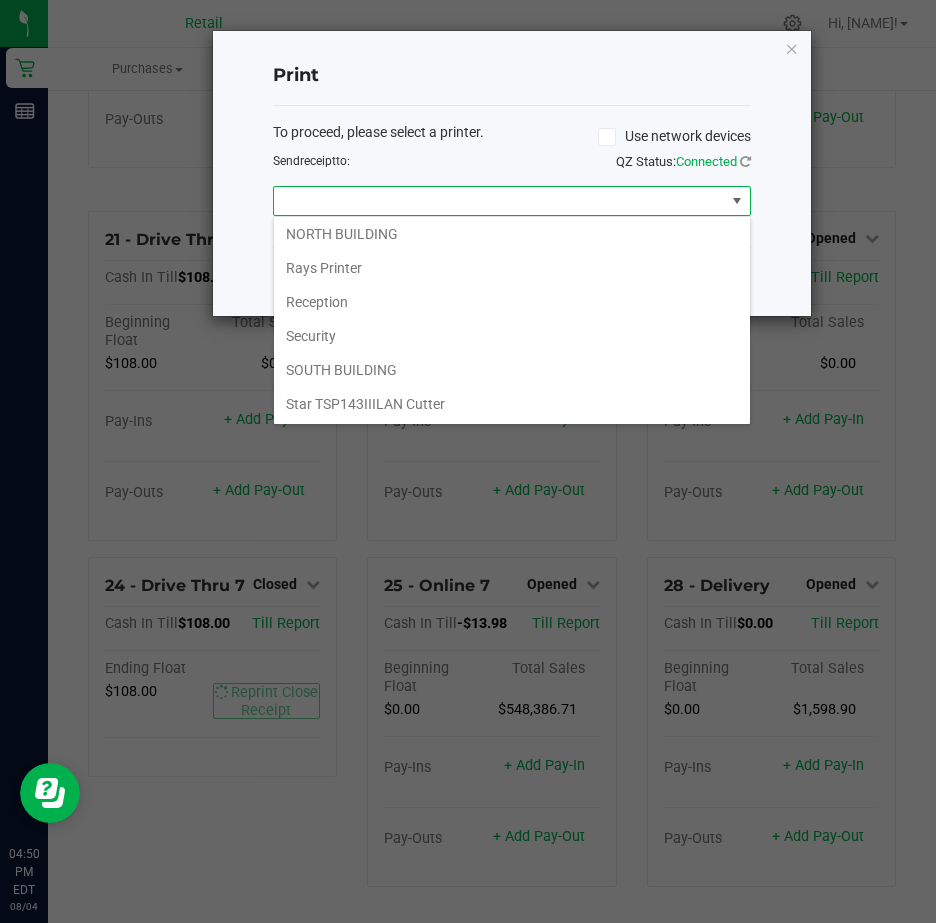 click on "Star TSP143IIILAN Cutter" at bounding box center (512, 404) 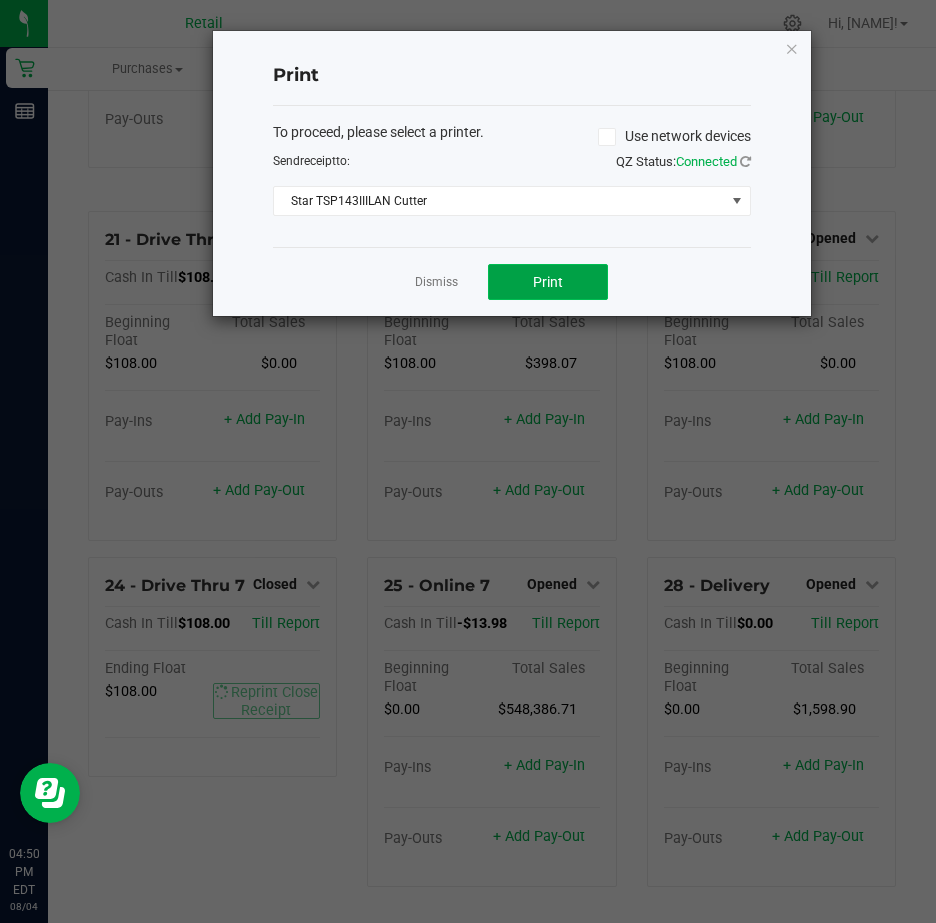 click on "Print" 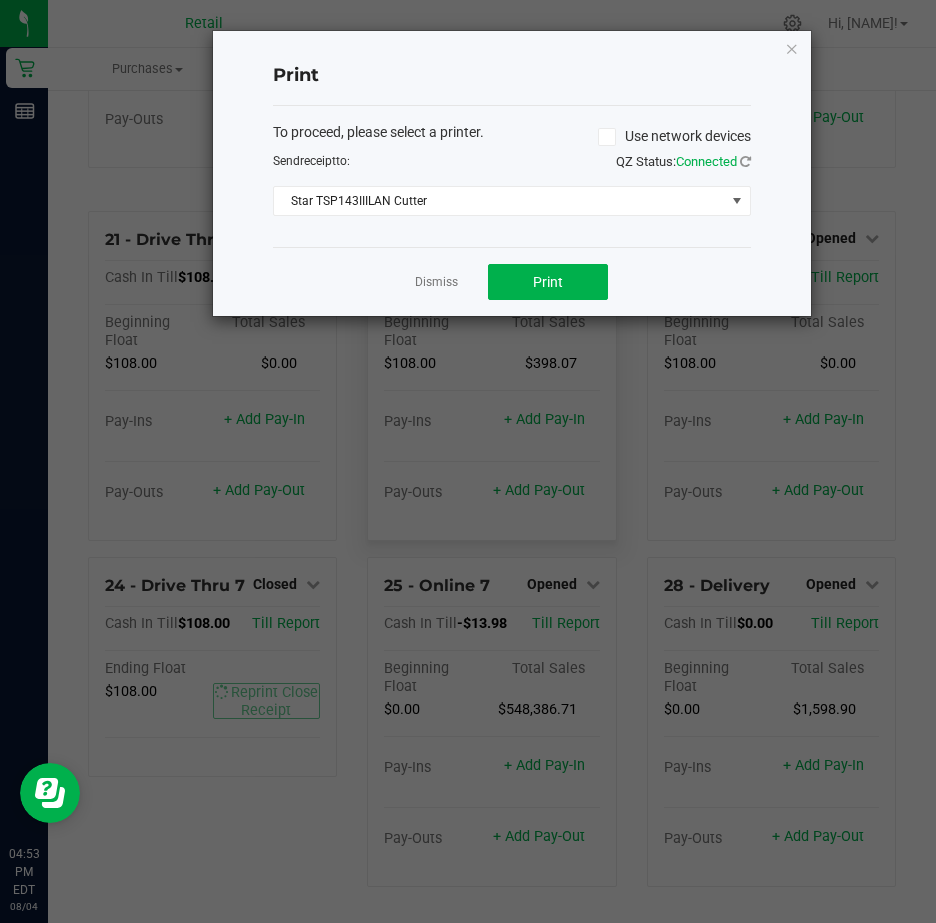 click on "Dismiss" 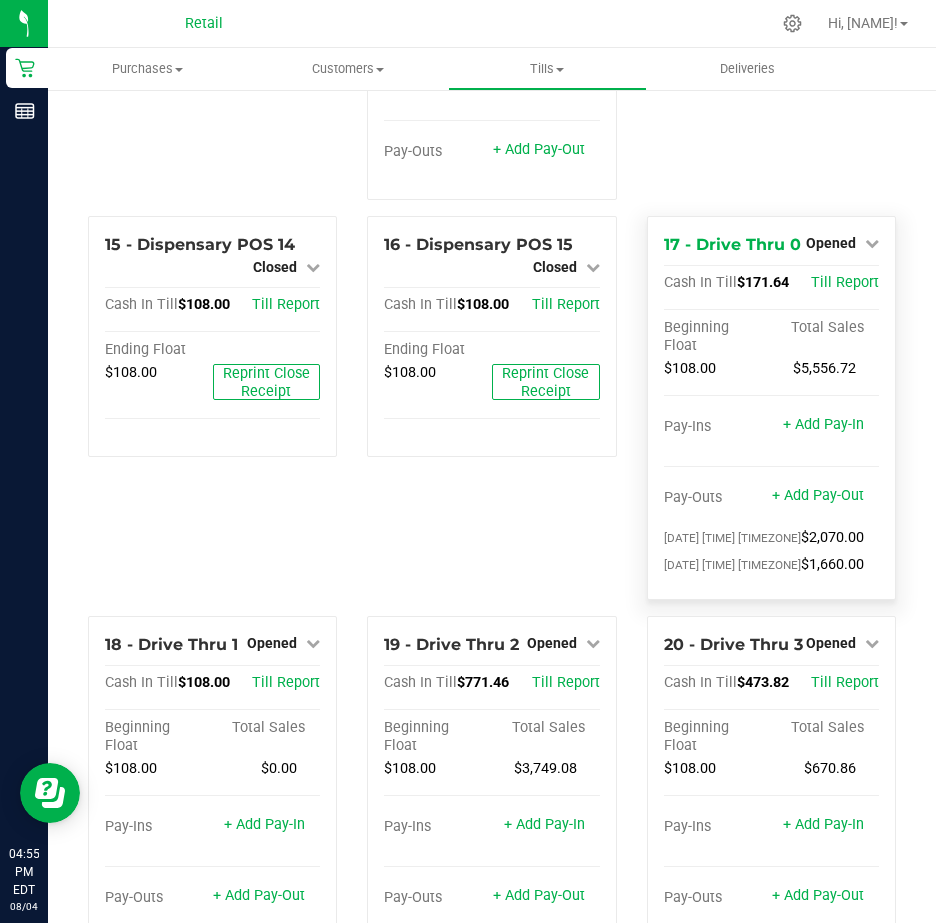 scroll, scrollTop: 1600, scrollLeft: 0, axis: vertical 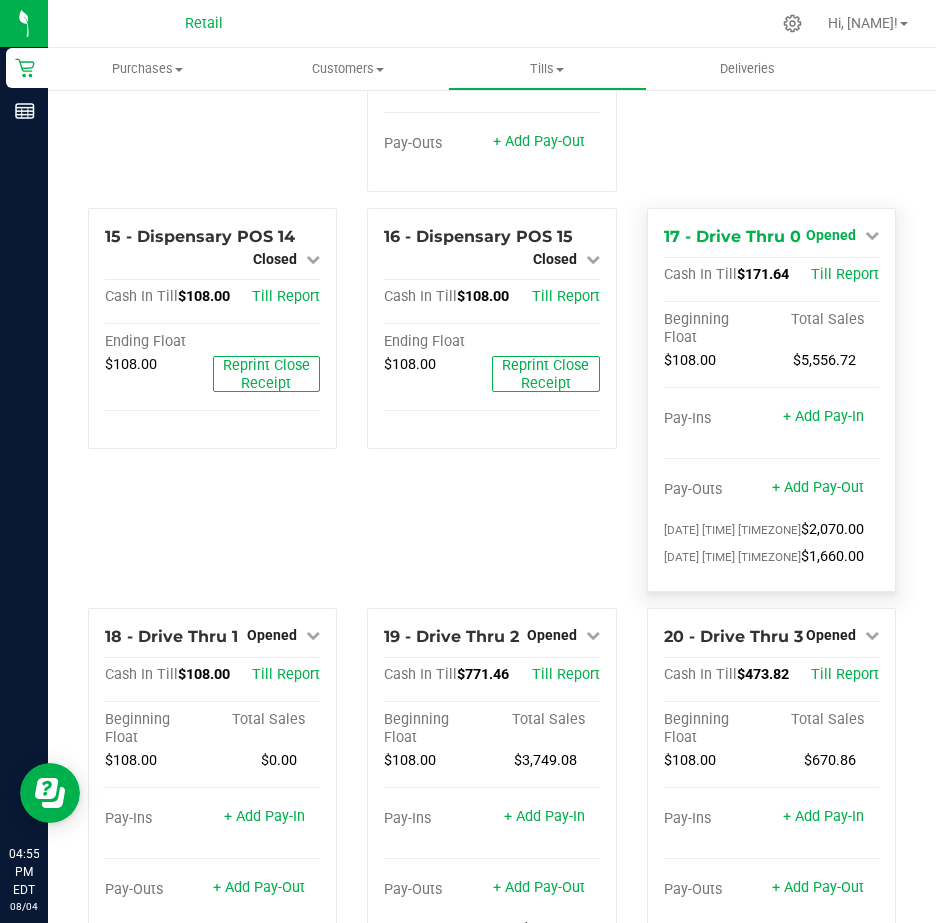 click at bounding box center (872, 235) 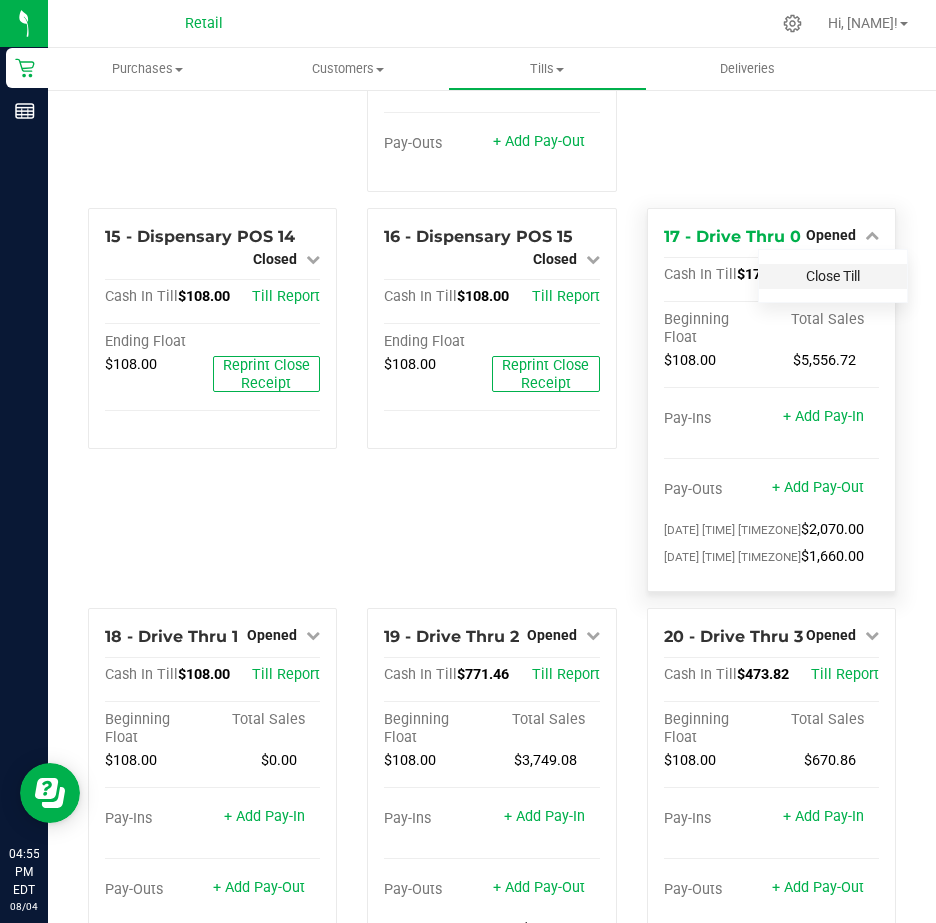 click on "Close Till" at bounding box center (833, 276) 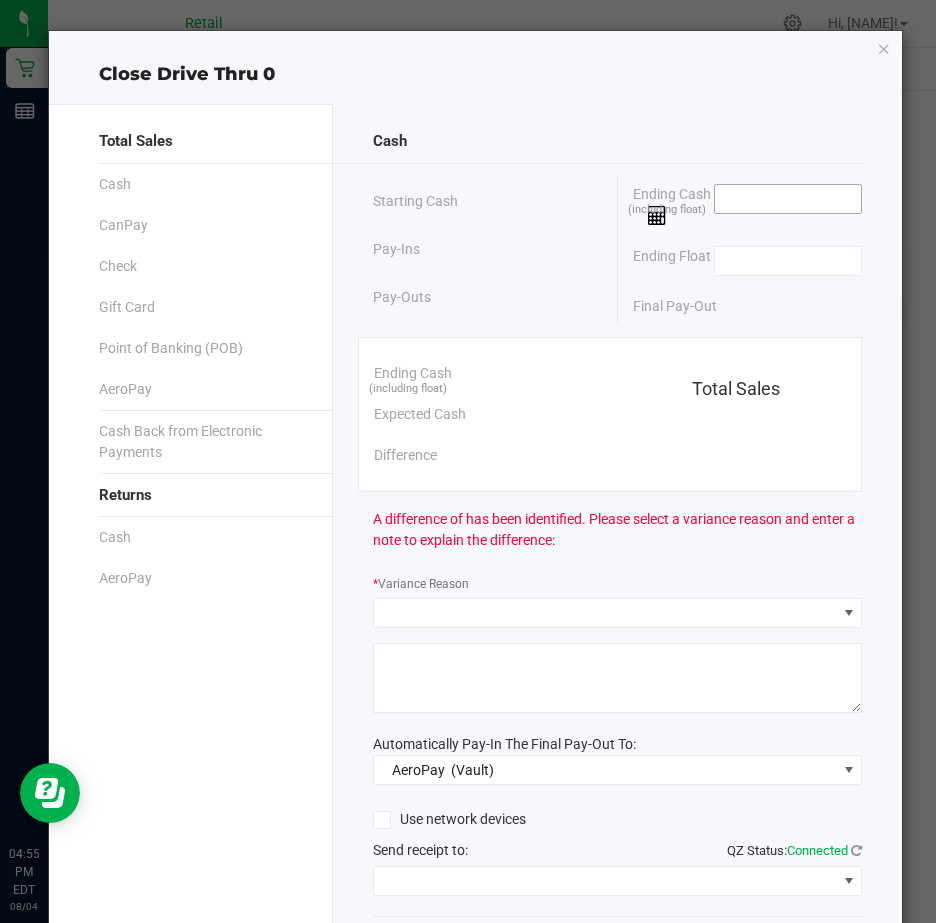 click at bounding box center [788, 199] 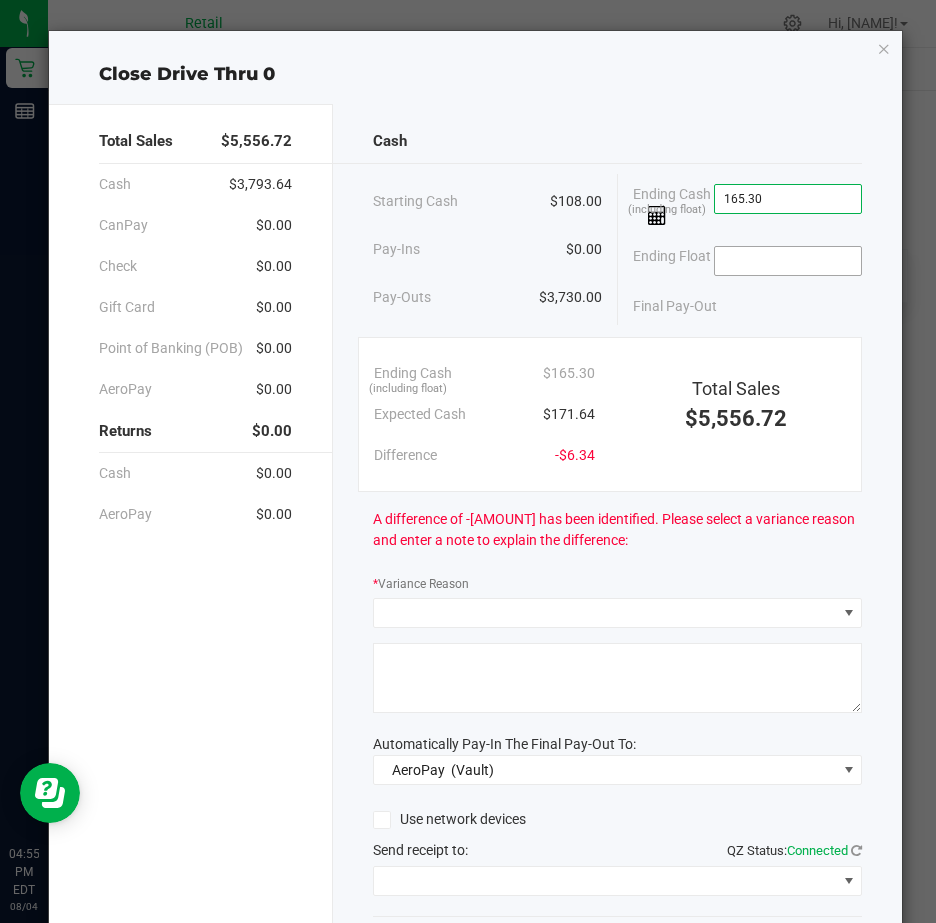type on "$165.30" 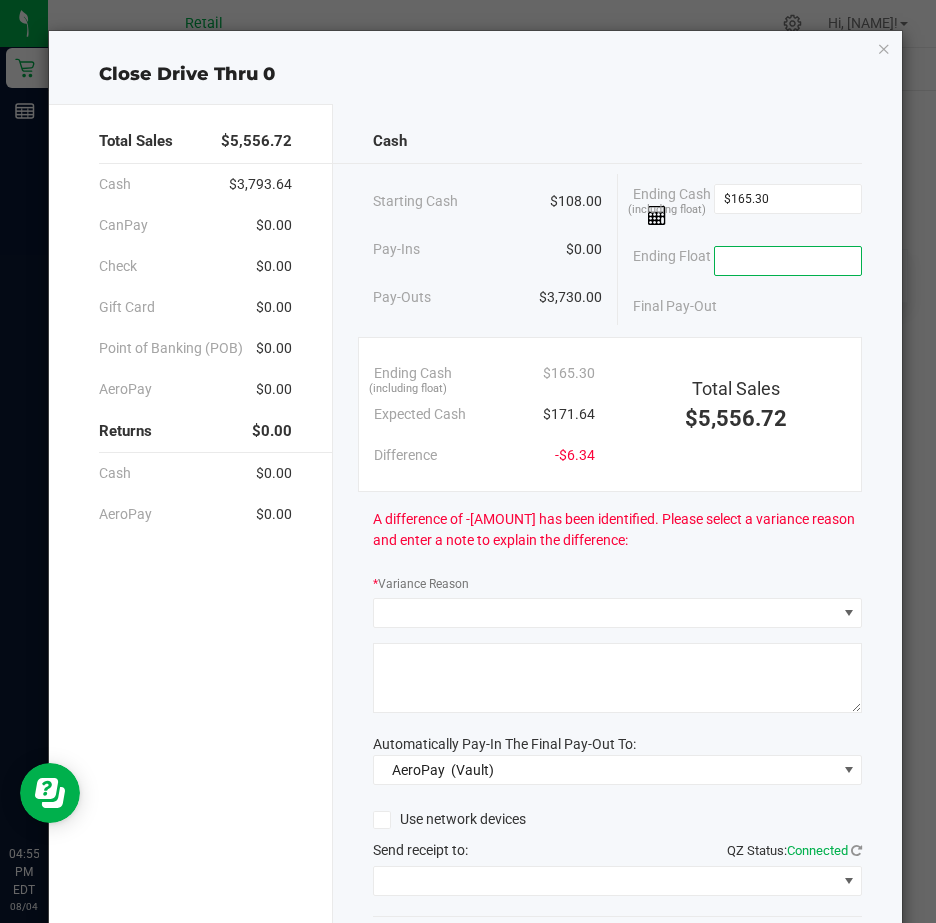 click at bounding box center (788, 261) 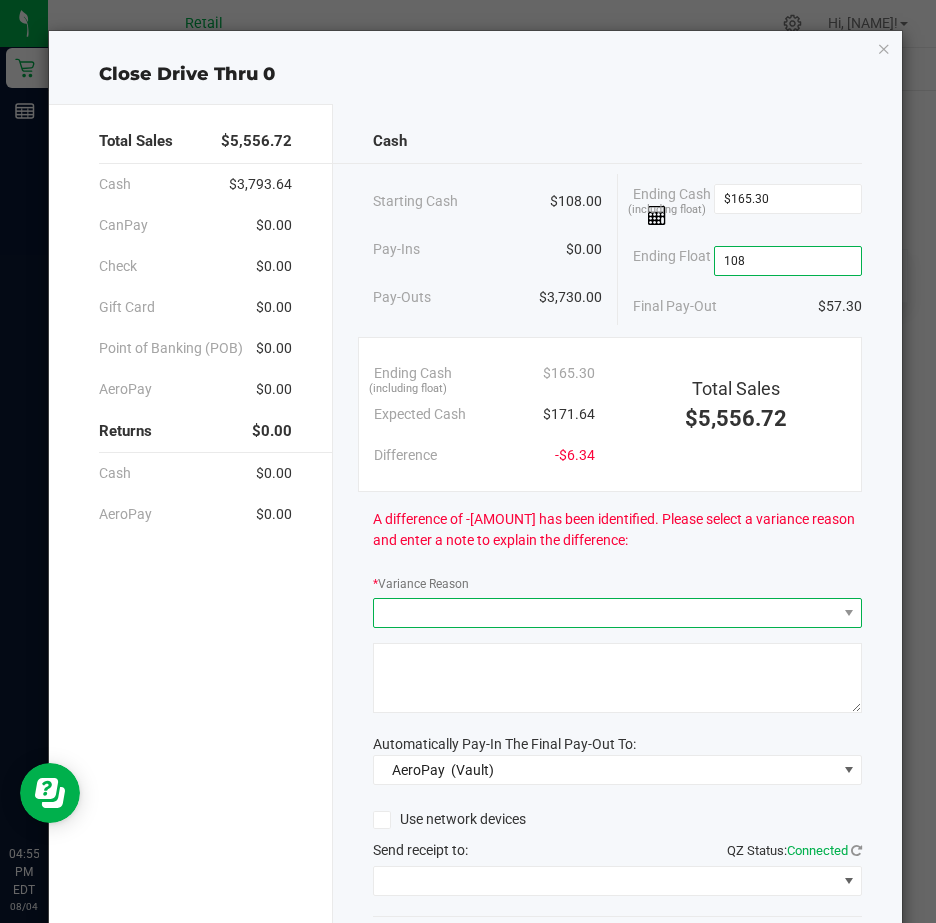 type on "$108.00" 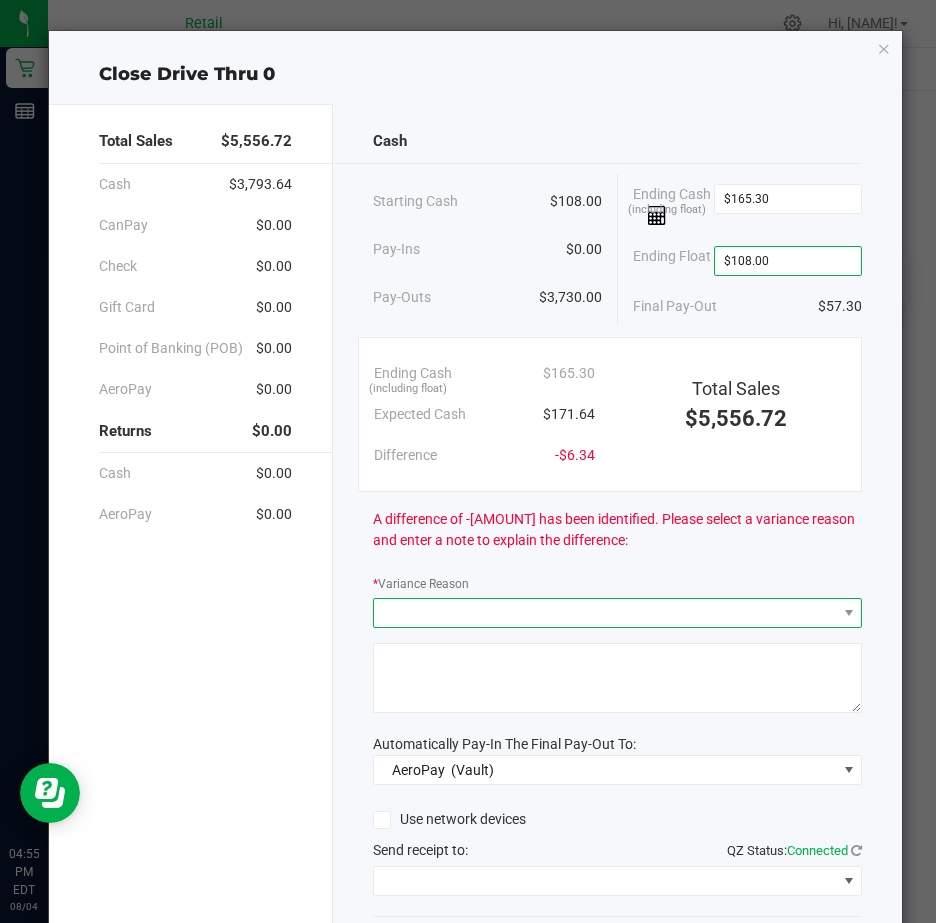 click at bounding box center (605, 613) 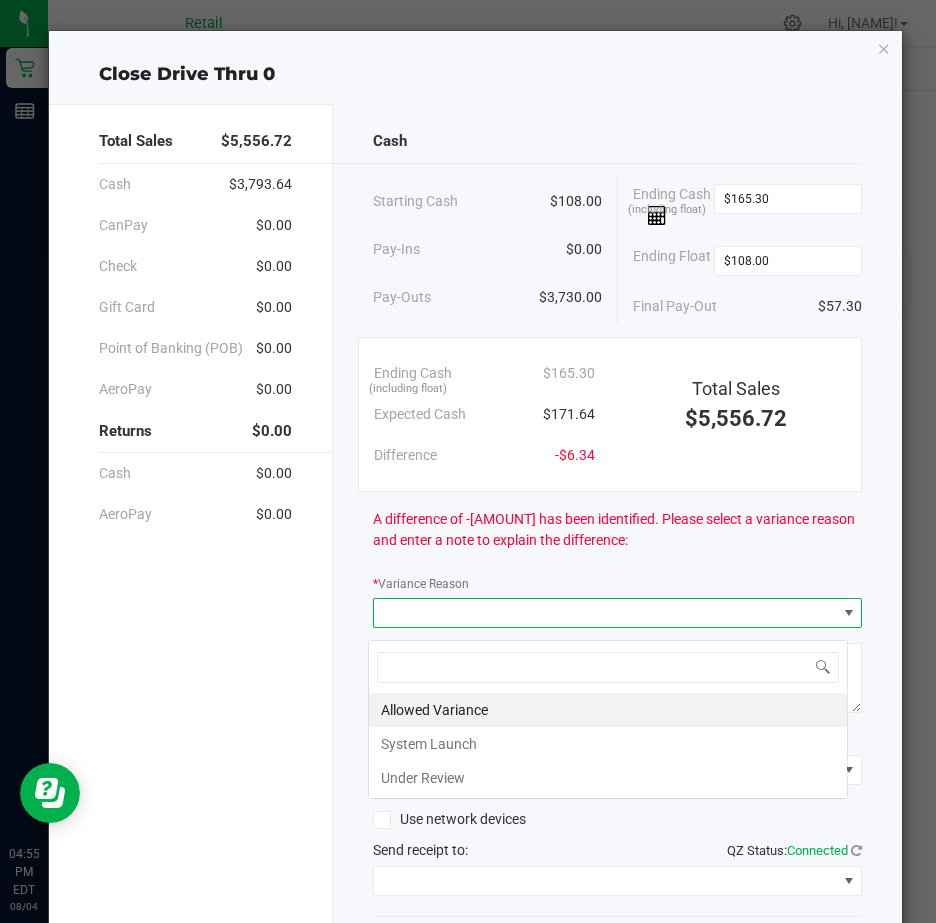 scroll, scrollTop: 99970, scrollLeft: 99520, axis: both 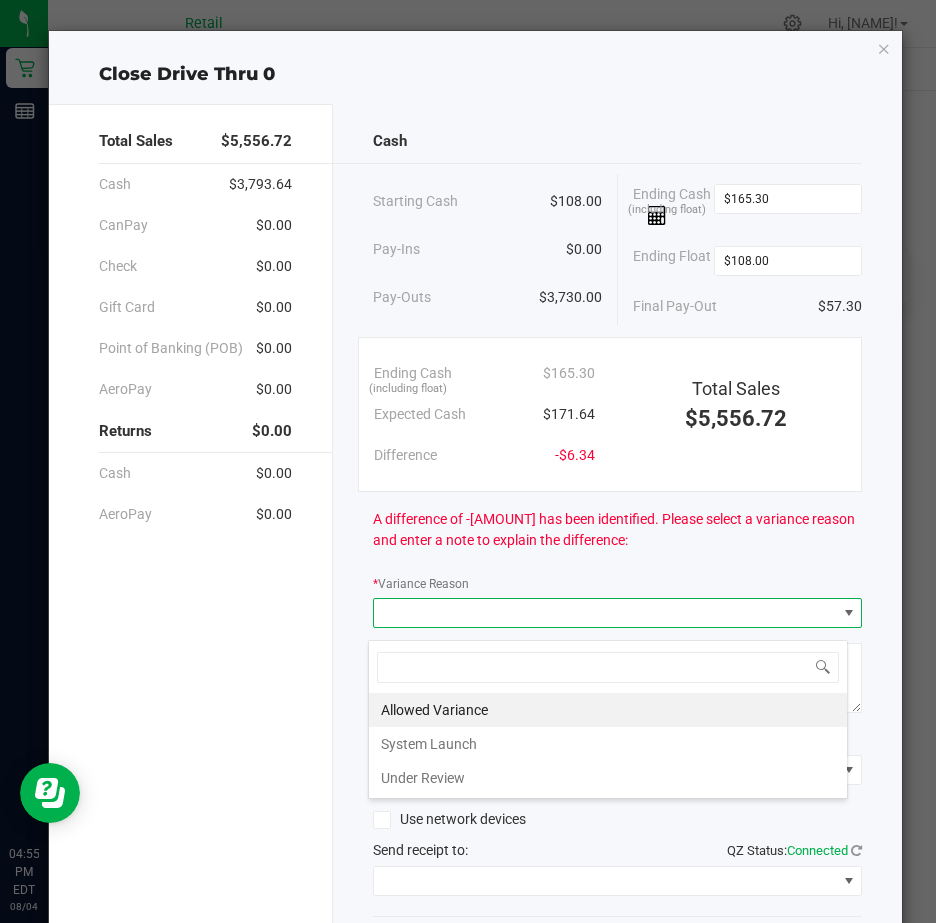 click on "Allowed Variance" at bounding box center [608, 710] 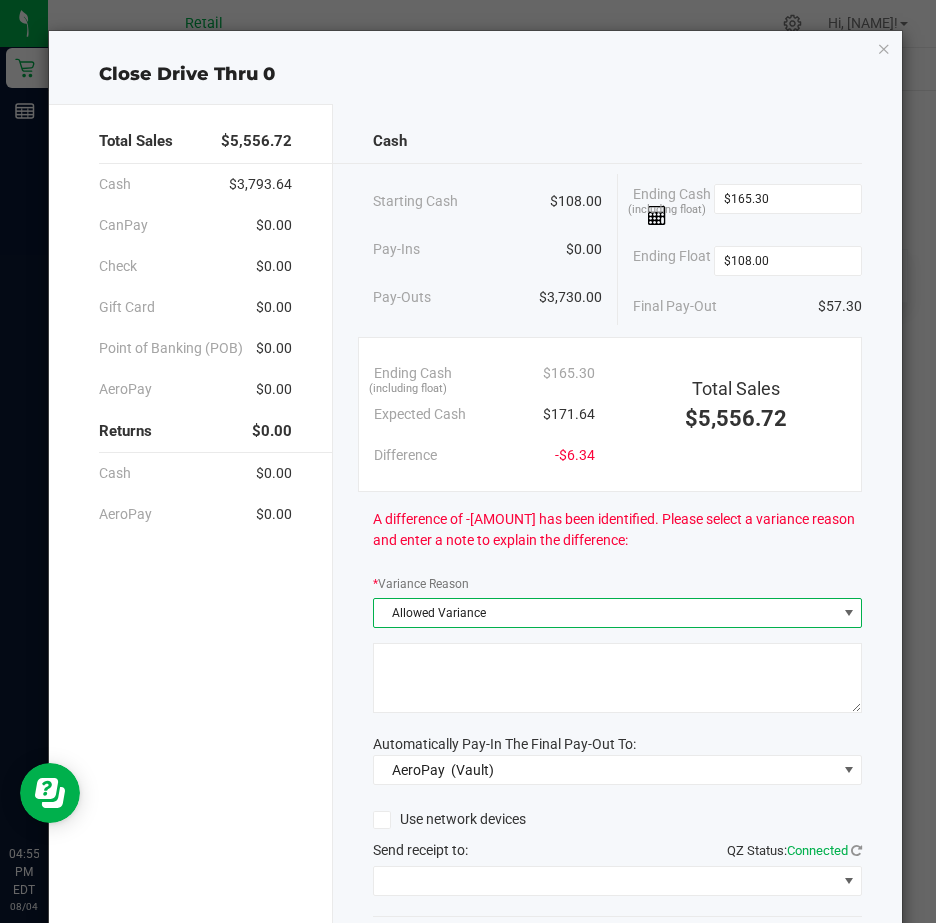 drag, startPoint x: 394, startPoint y: 673, endPoint x: 405, endPoint y: 673, distance: 11 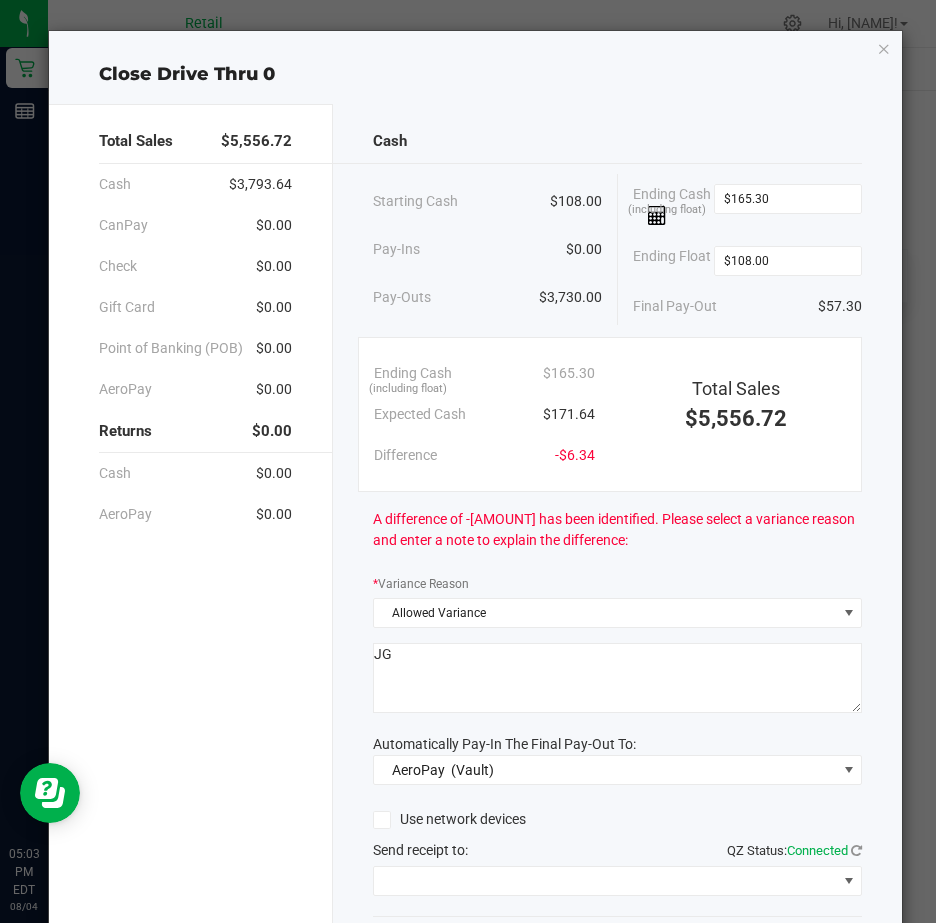 type on "JG" 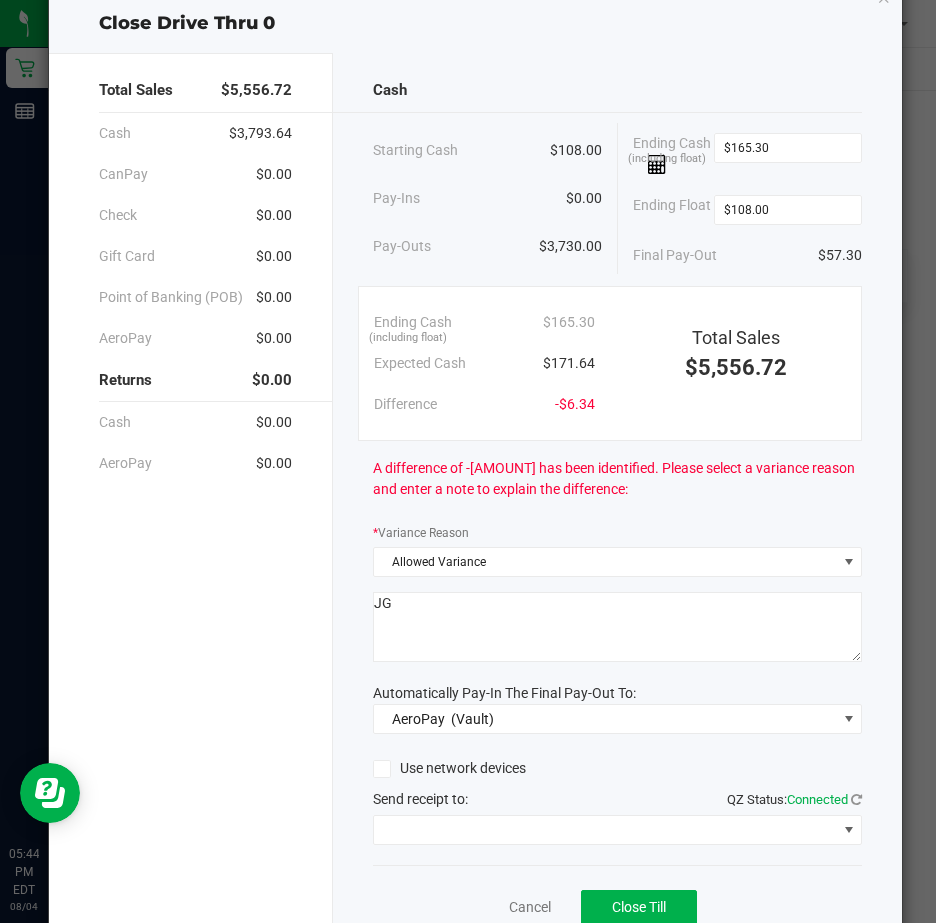 scroll, scrollTop: 100, scrollLeft: 0, axis: vertical 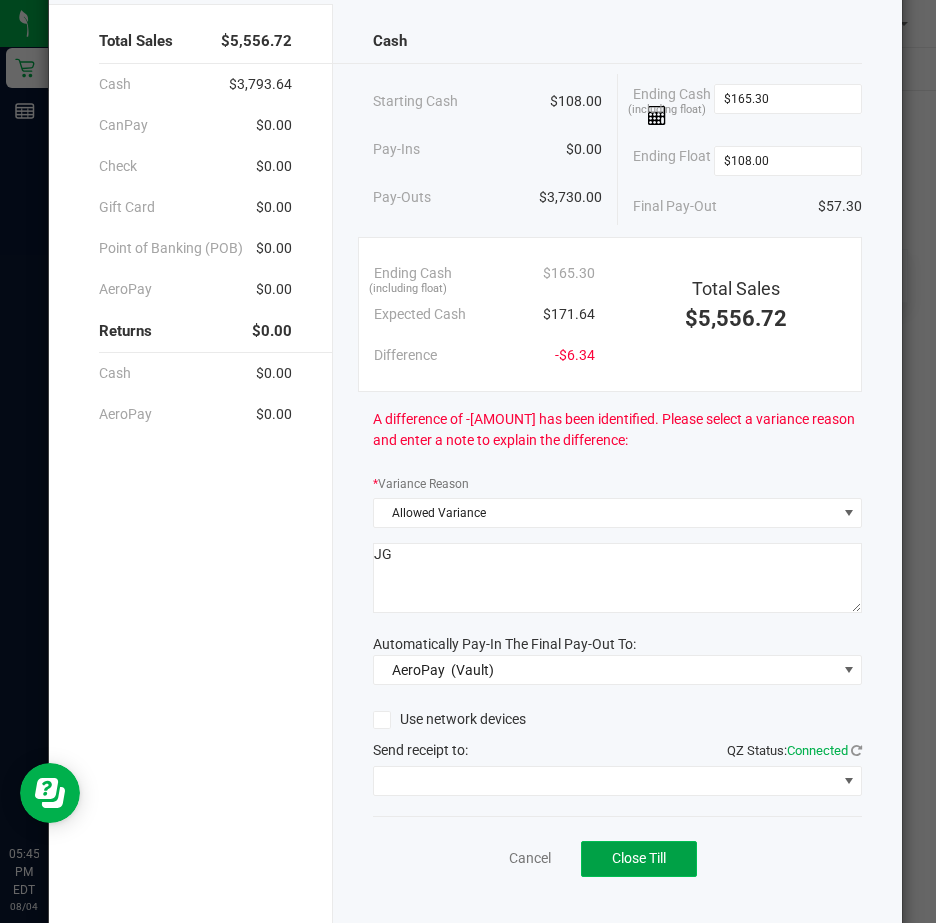 click on "Close Till" 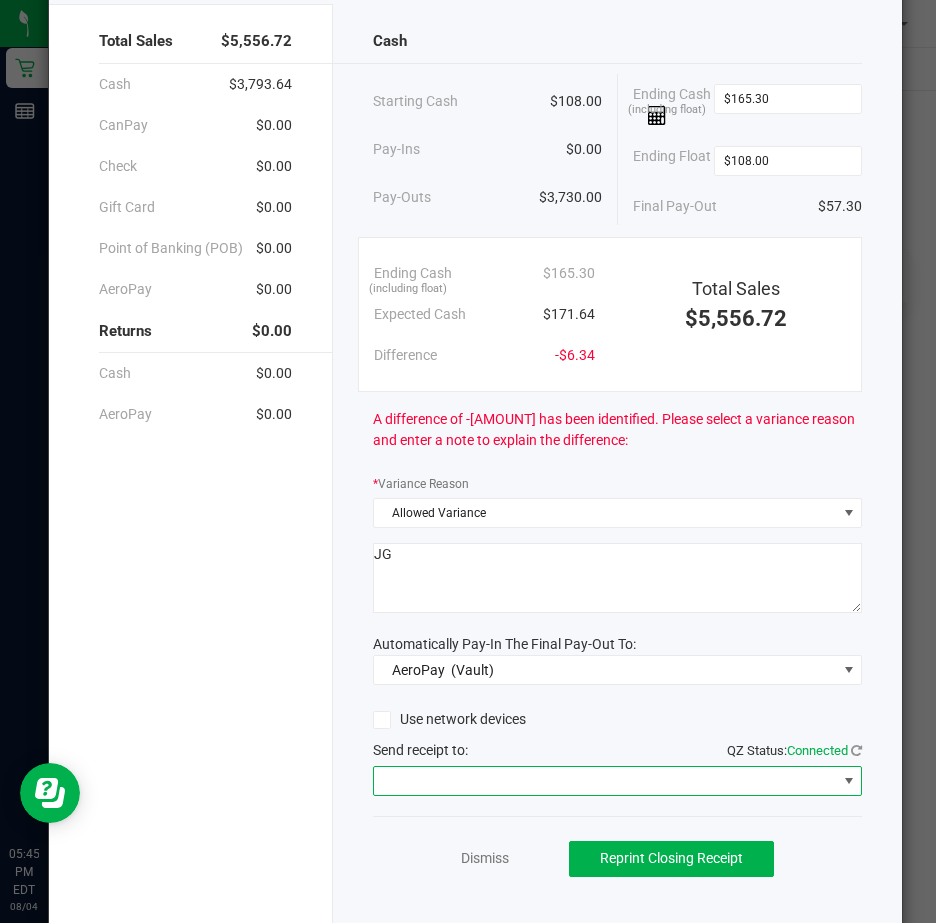 click at bounding box center [849, 781] 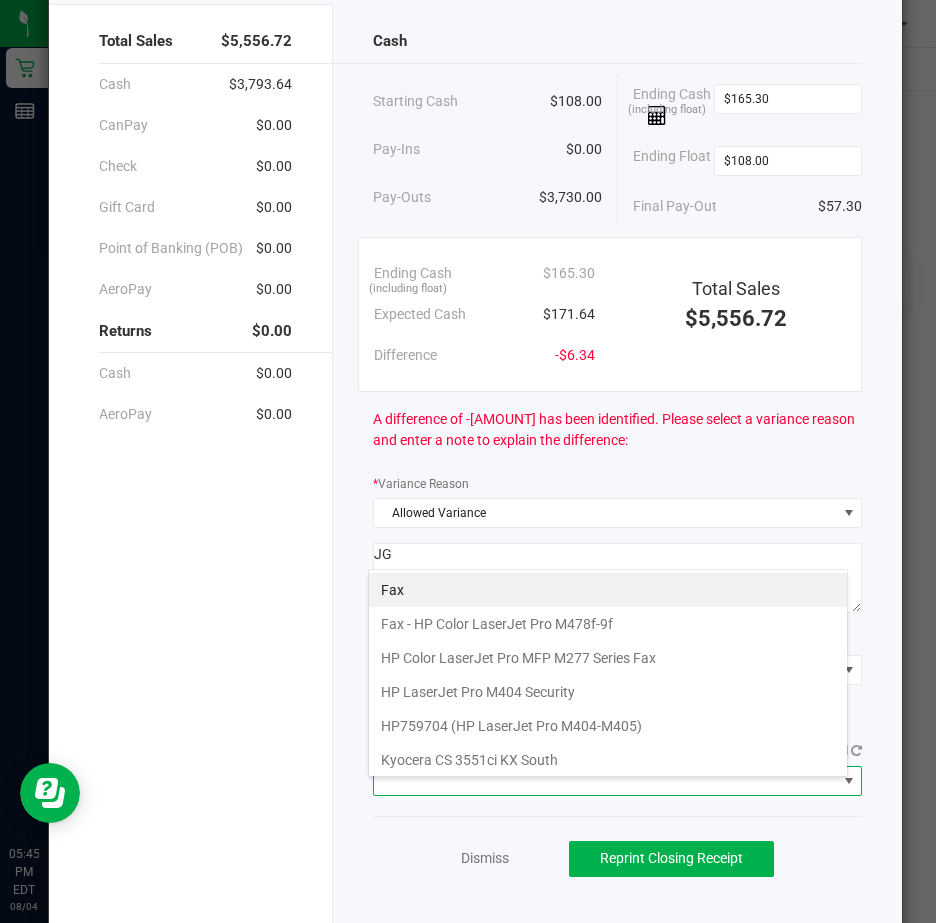 scroll, scrollTop: 99970, scrollLeft: 99520, axis: both 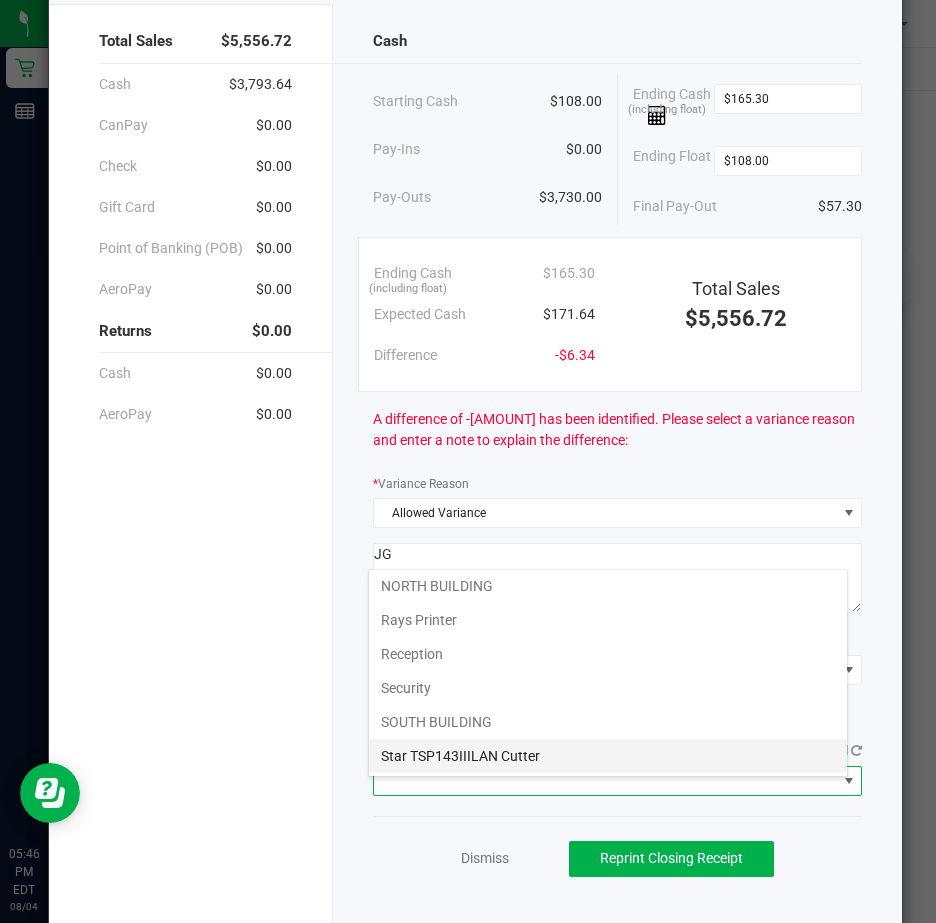 click on "Star TSP143IIILAN Cutter" at bounding box center [608, 756] 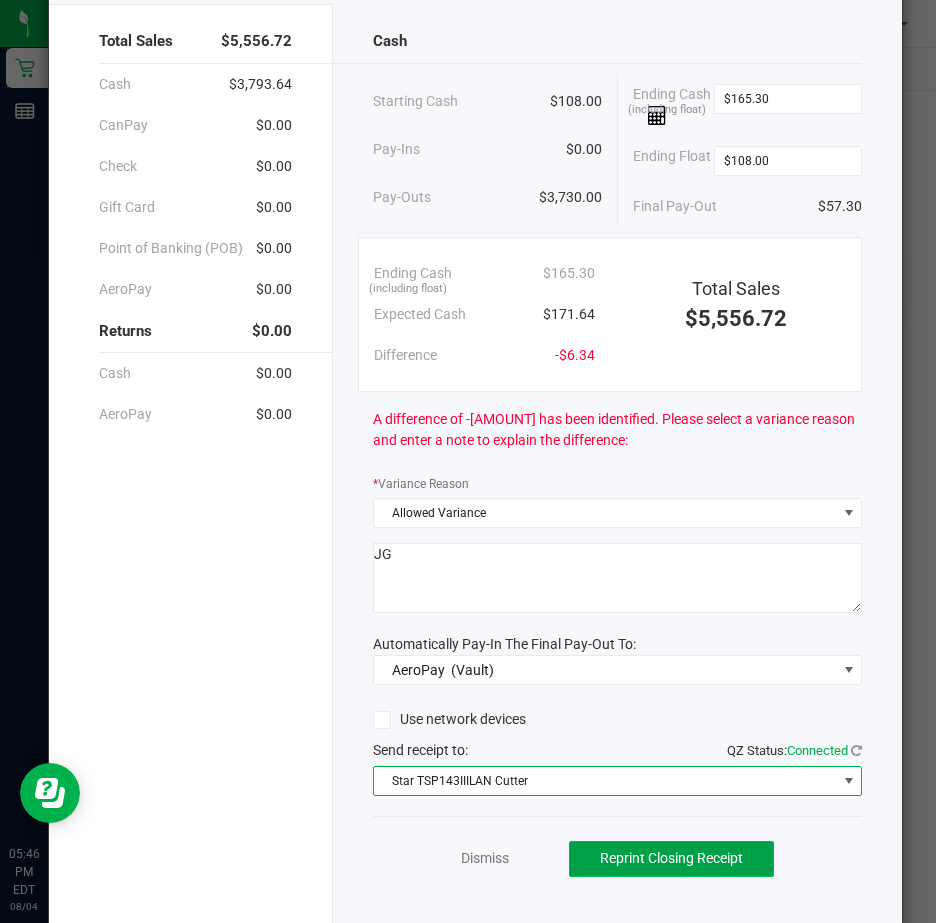 click on "Reprint Closing Receipt" 